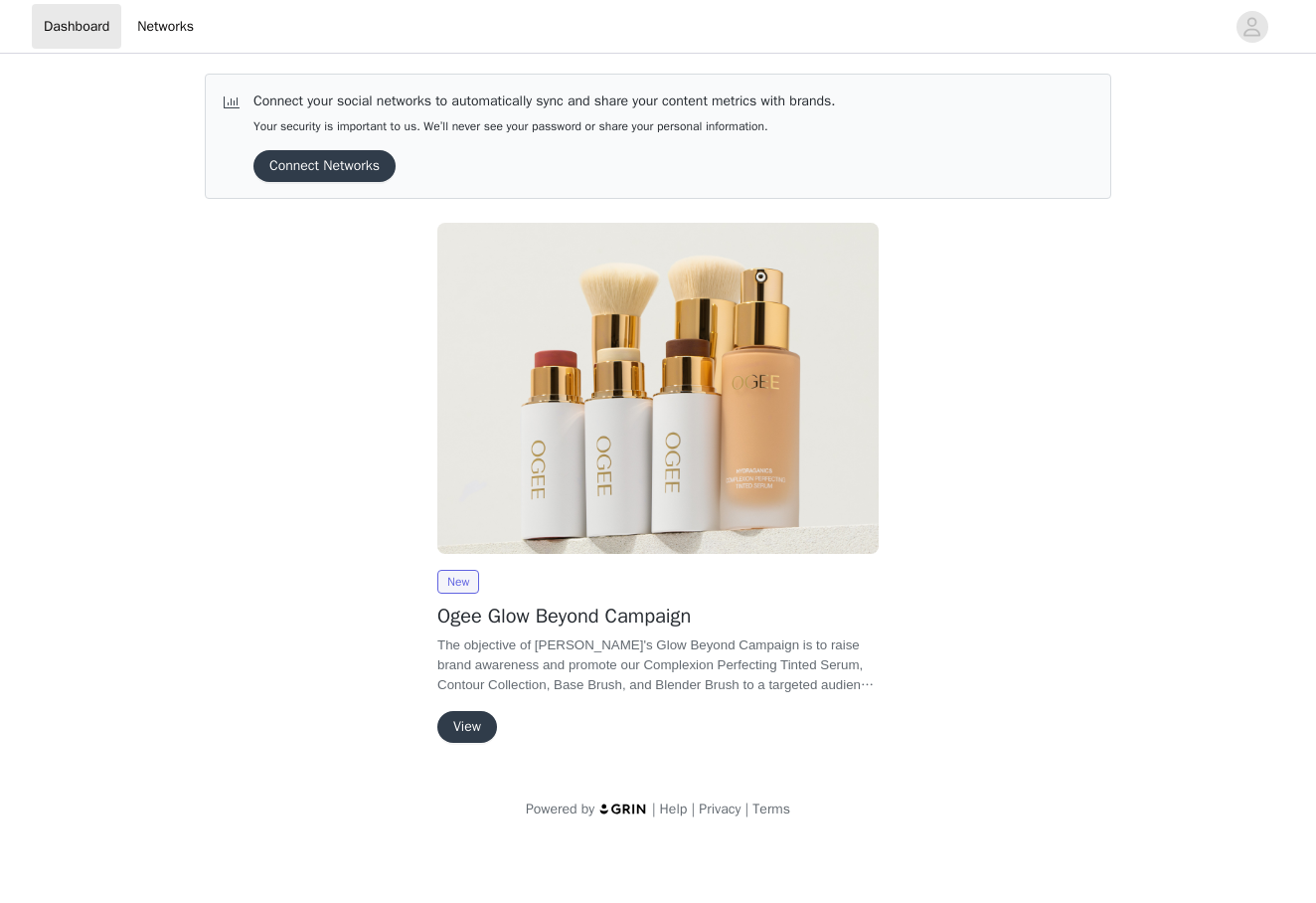 scroll, scrollTop: 0, scrollLeft: 0, axis: both 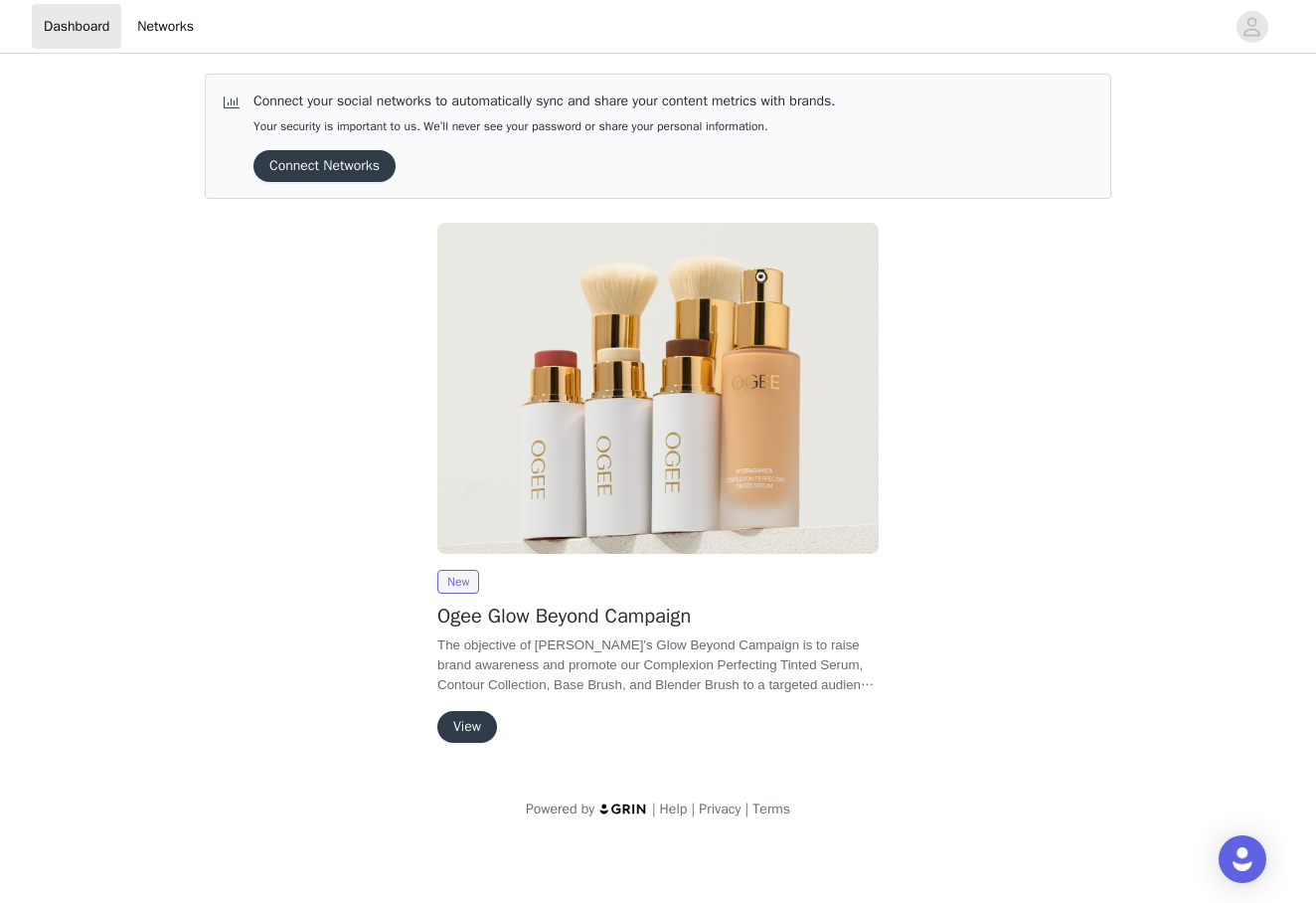 click on "View" at bounding box center [467, 727] 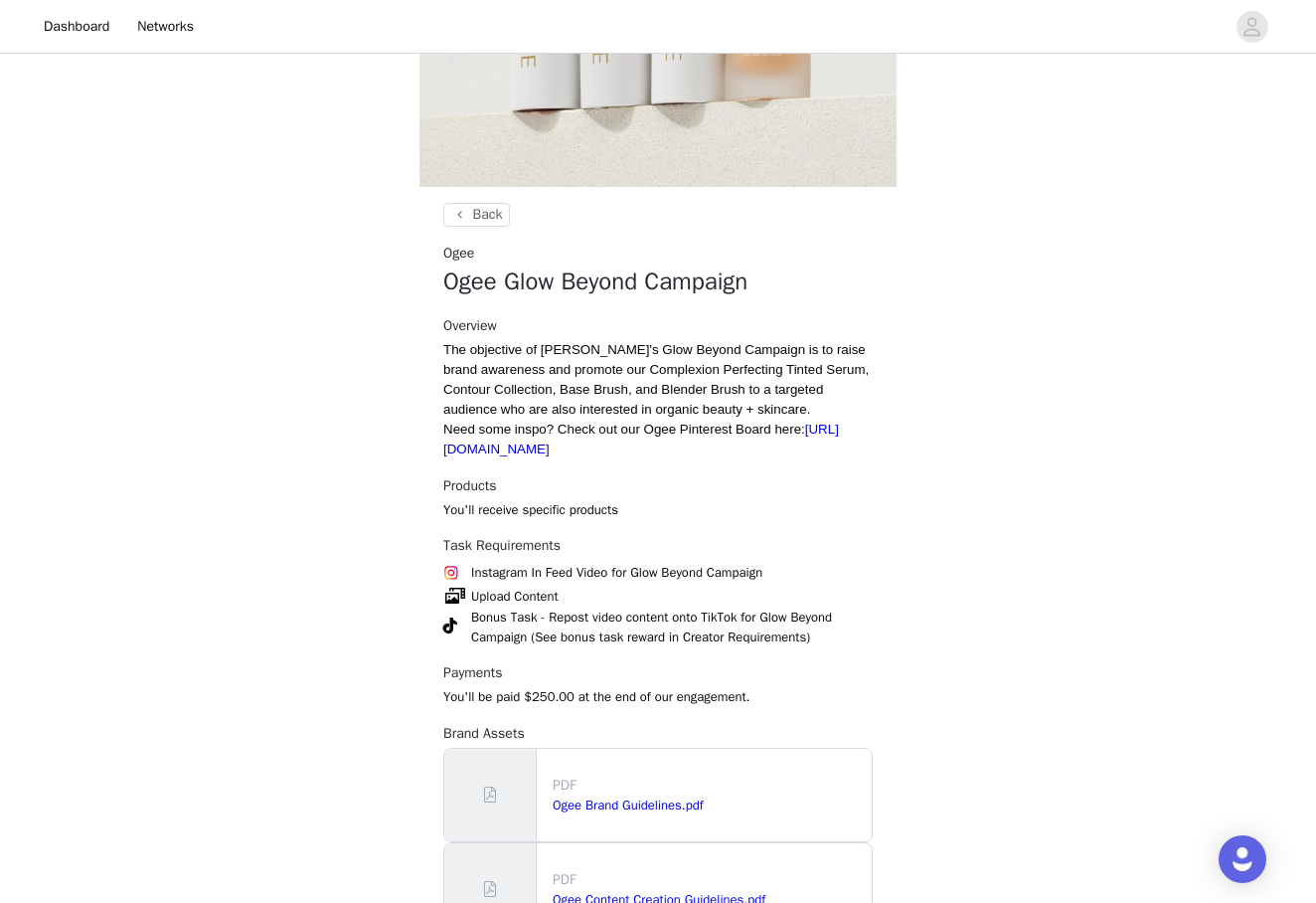 scroll, scrollTop: 391, scrollLeft: 0, axis: vertical 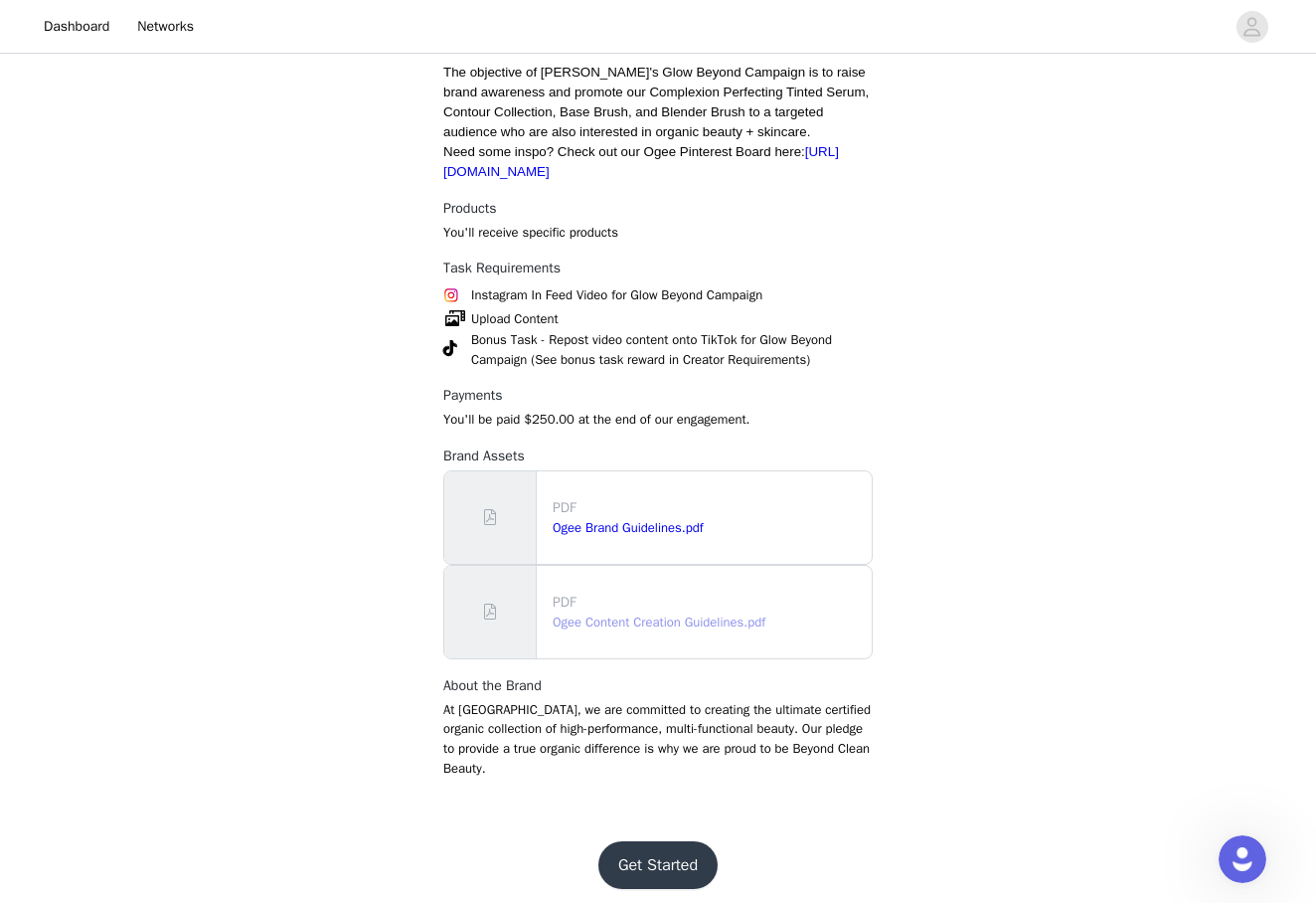 click on "Ogee Content Creation Guidelines.pdf" at bounding box center (659, 622) 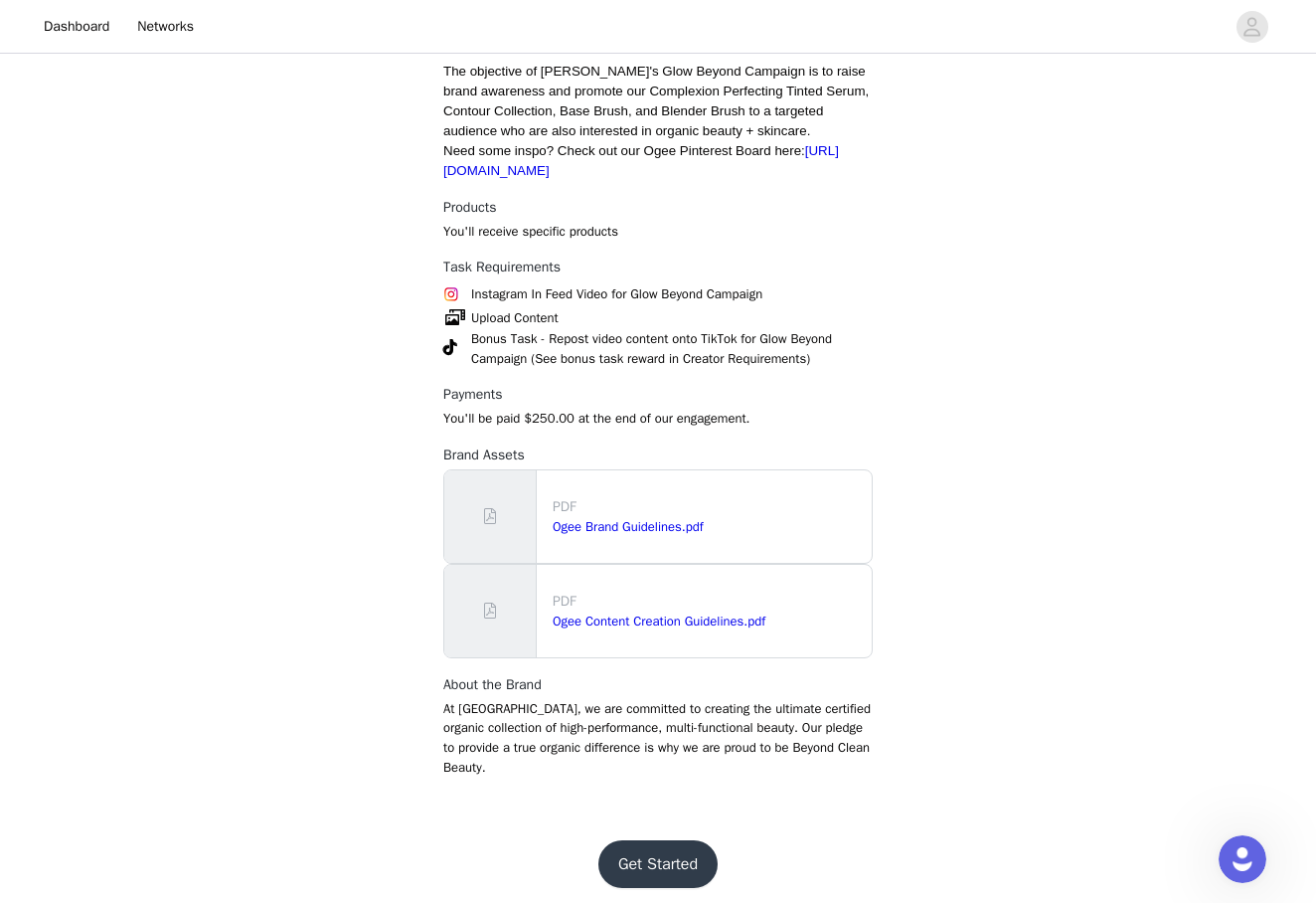 scroll, scrollTop: 626, scrollLeft: 0, axis: vertical 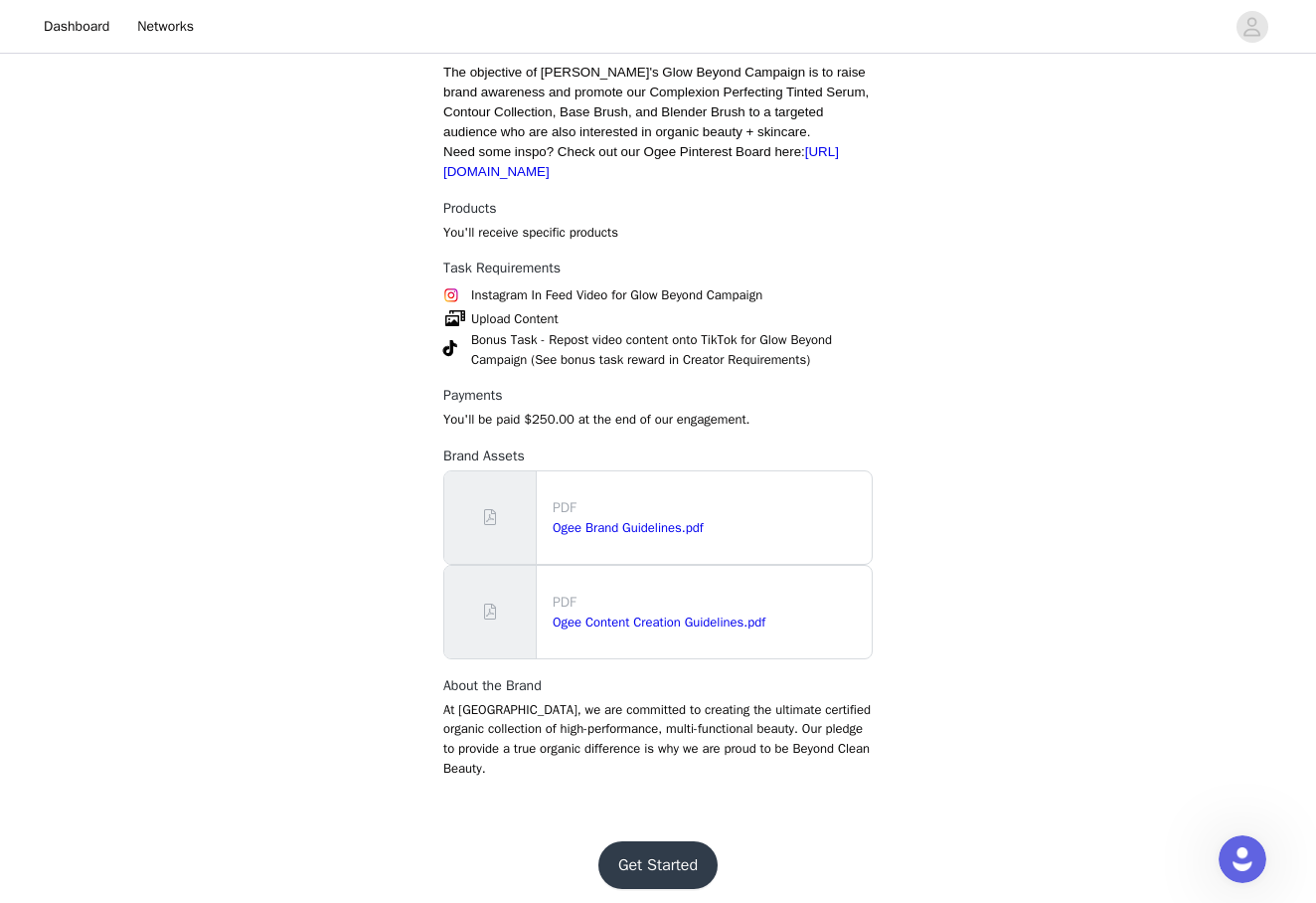 click on "Get Started" at bounding box center [658, 865] 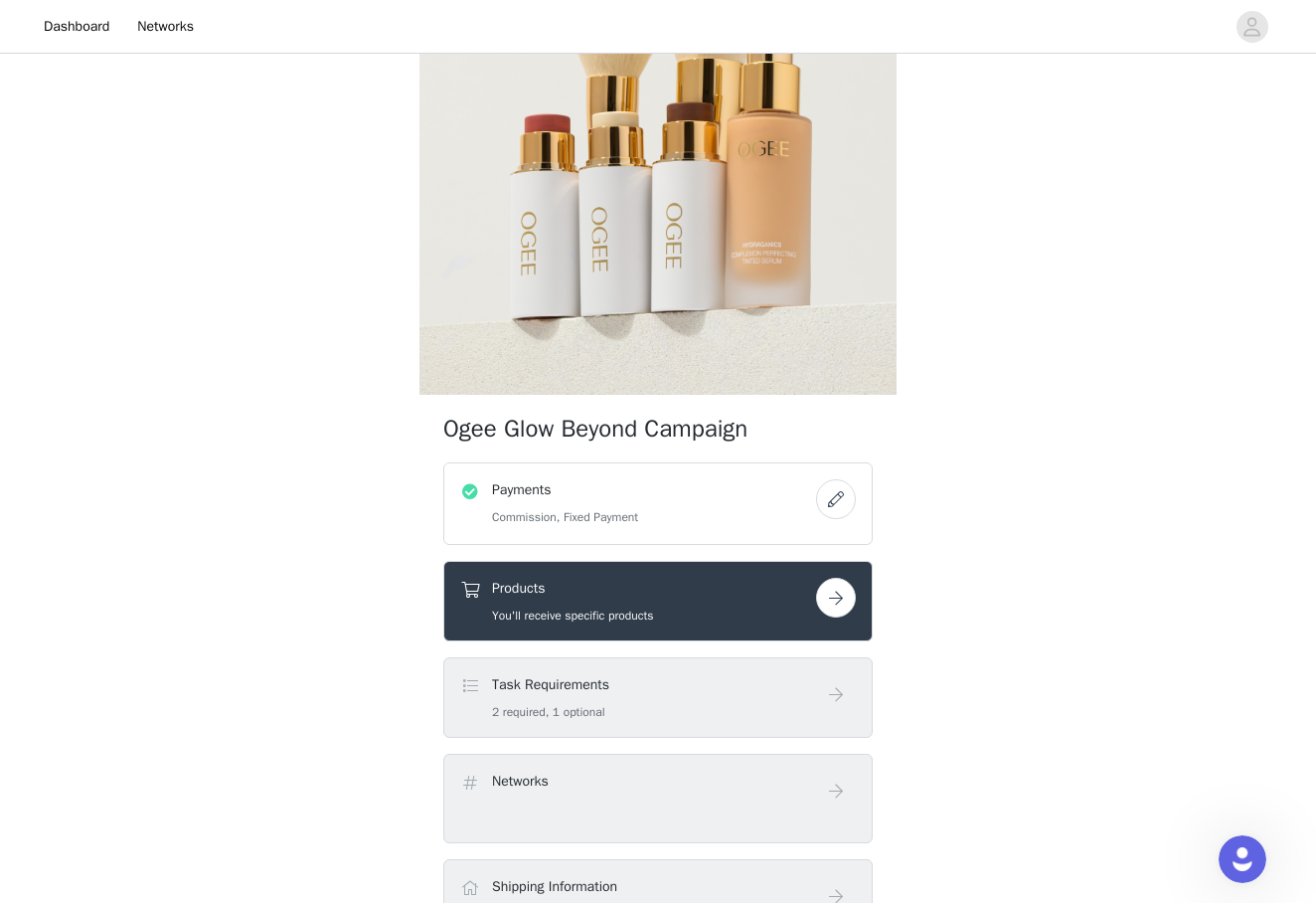 scroll, scrollTop: 163, scrollLeft: 0, axis: vertical 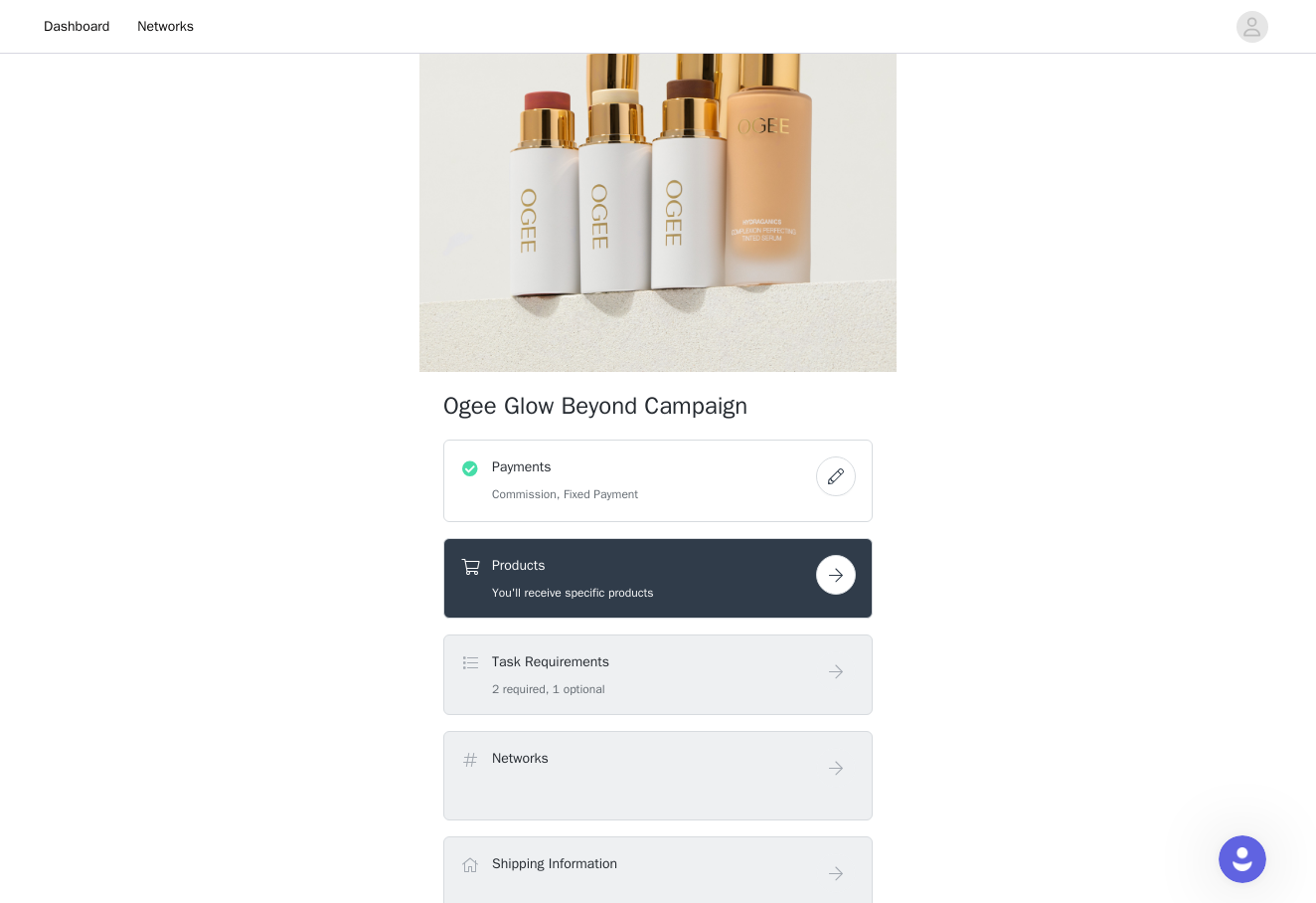click on "Payments   Commission, Fixed Payment" at bounding box center (638, 480) 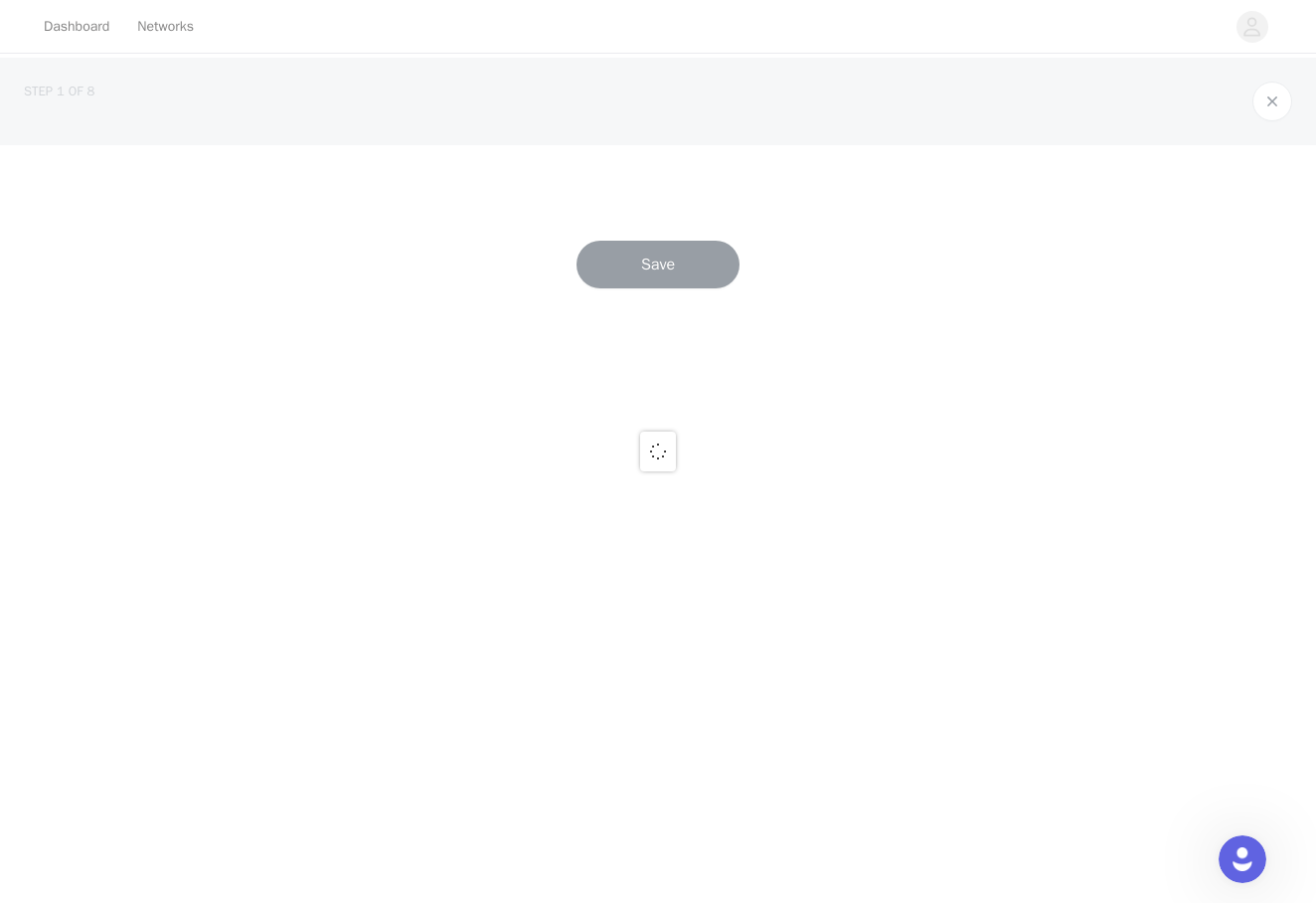 scroll, scrollTop: 0, scrollLeft: 0, axis: both 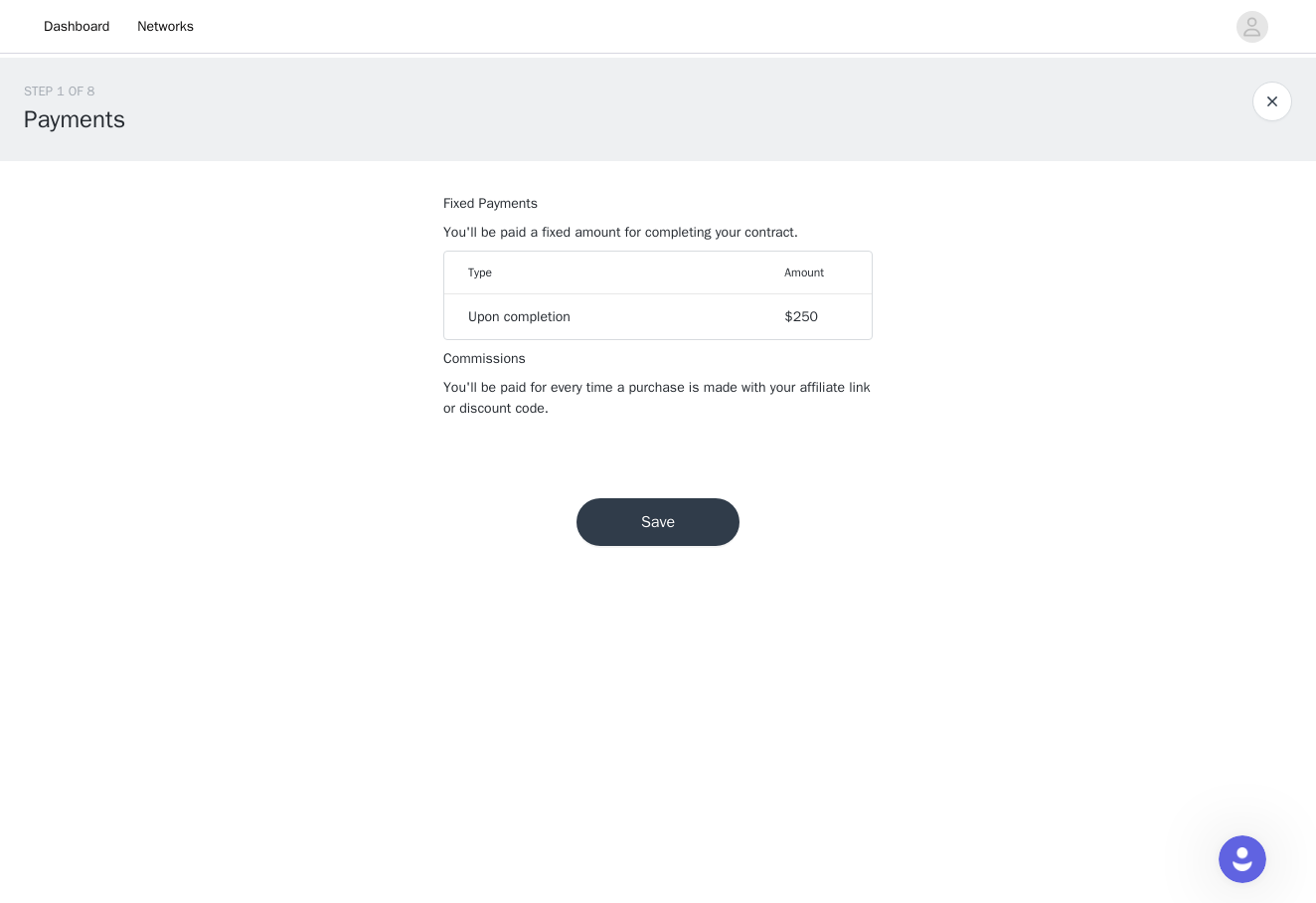 click on "Save" at bounding box center [658, 522] 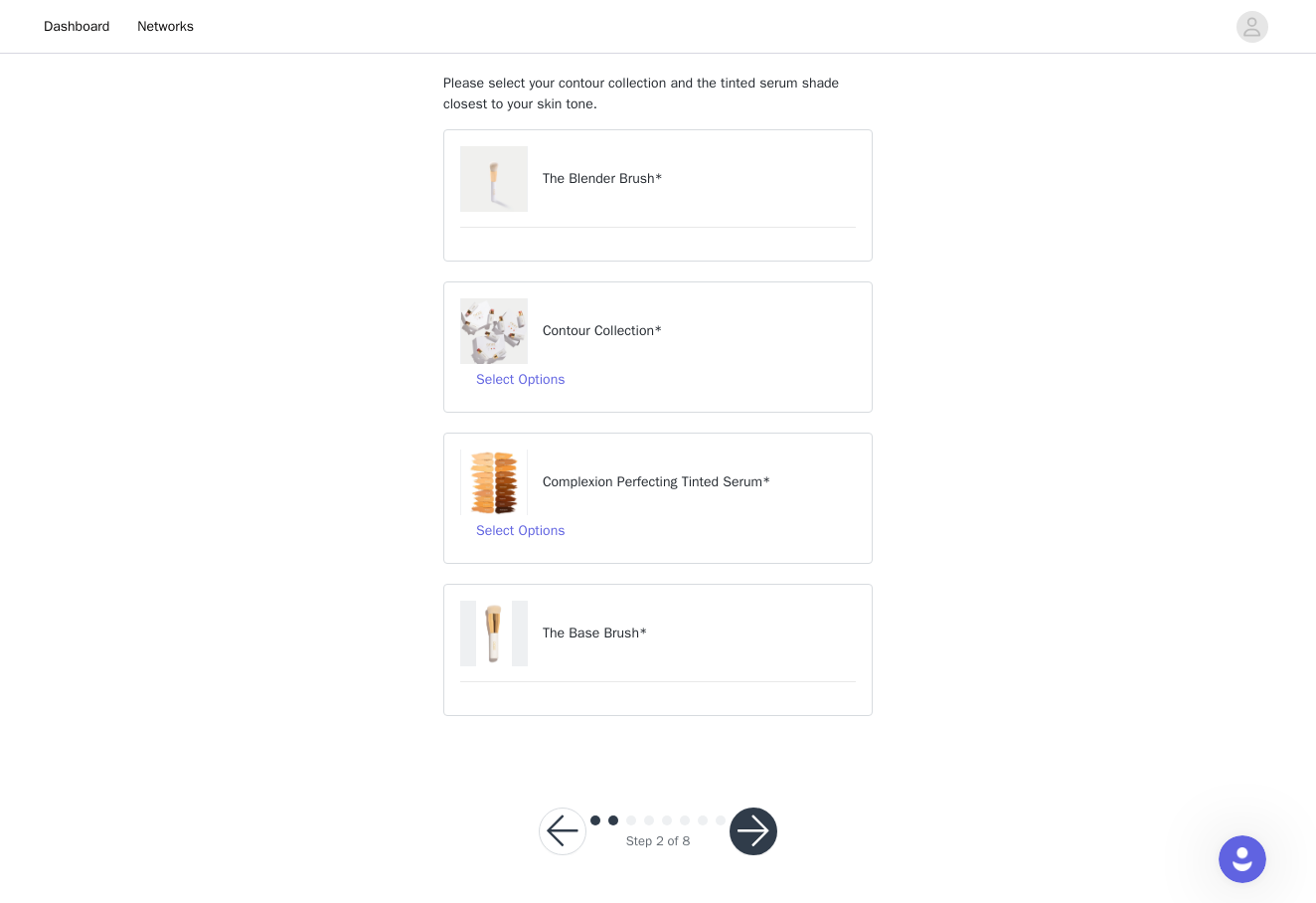 scroll, scrollTop: 111, scrollLeft: 0, axis: vertical 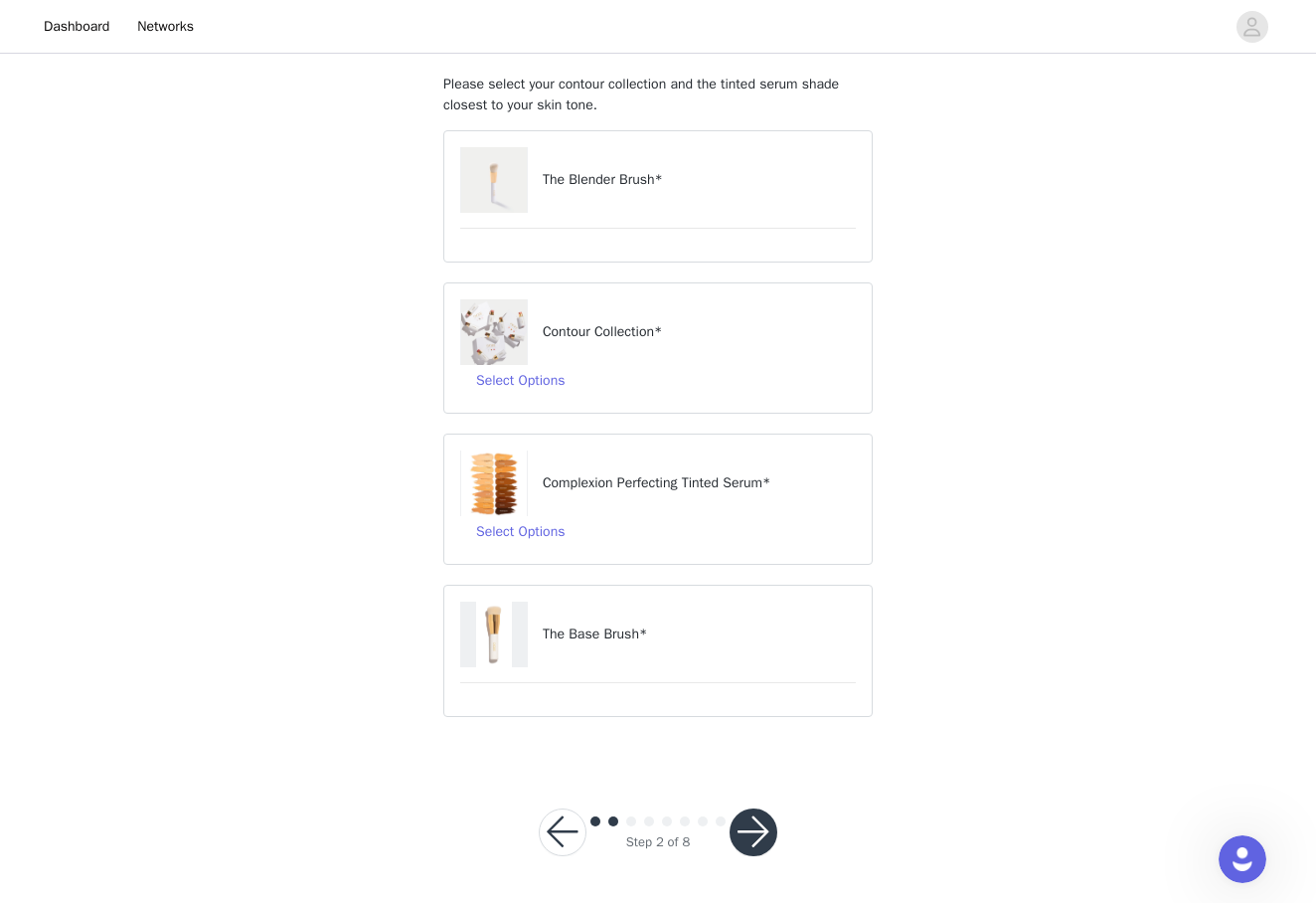 click at bounding box center (563, 832) 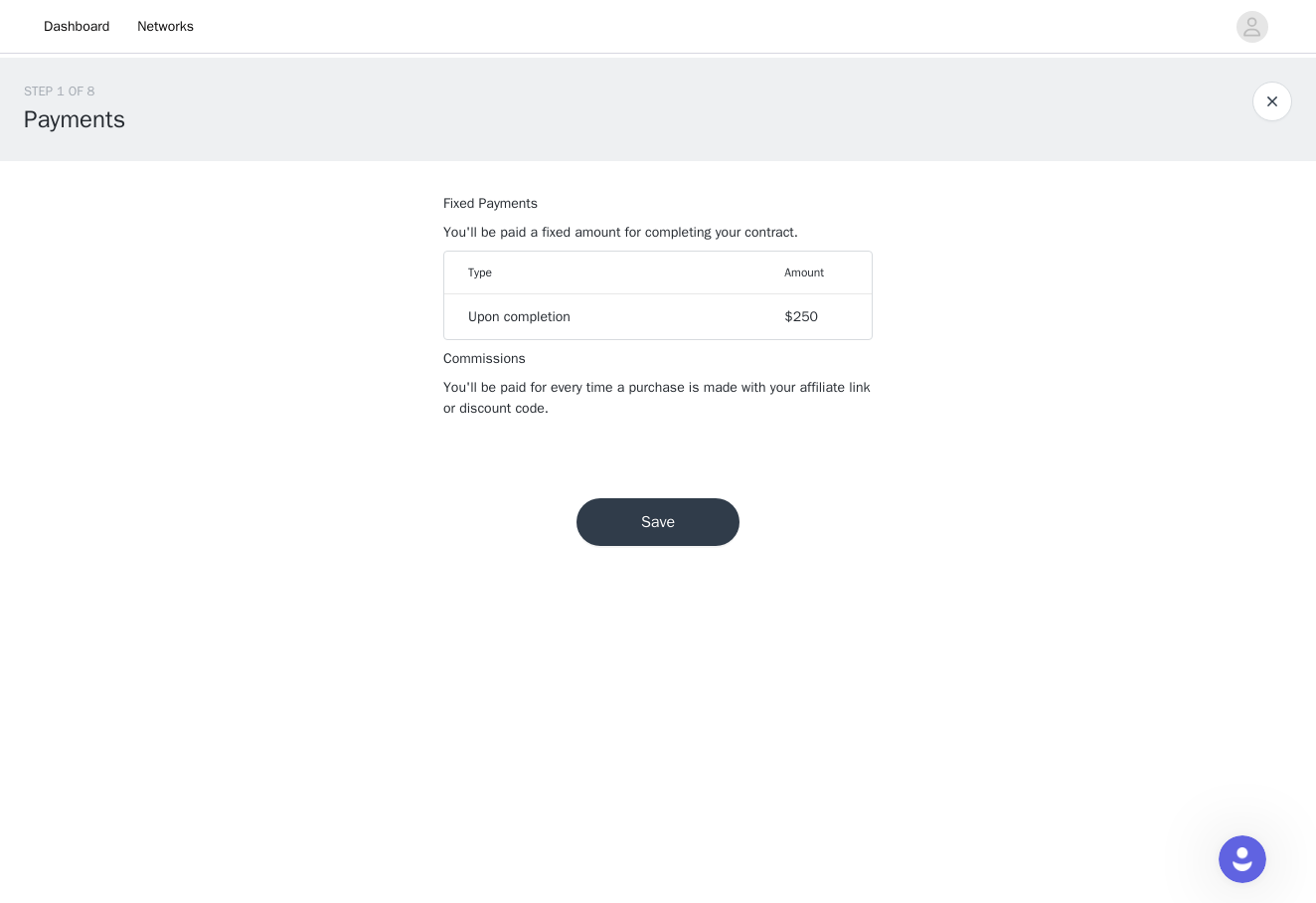 scroll, scrollTop: 0, scrollLeft: 0, axis: both 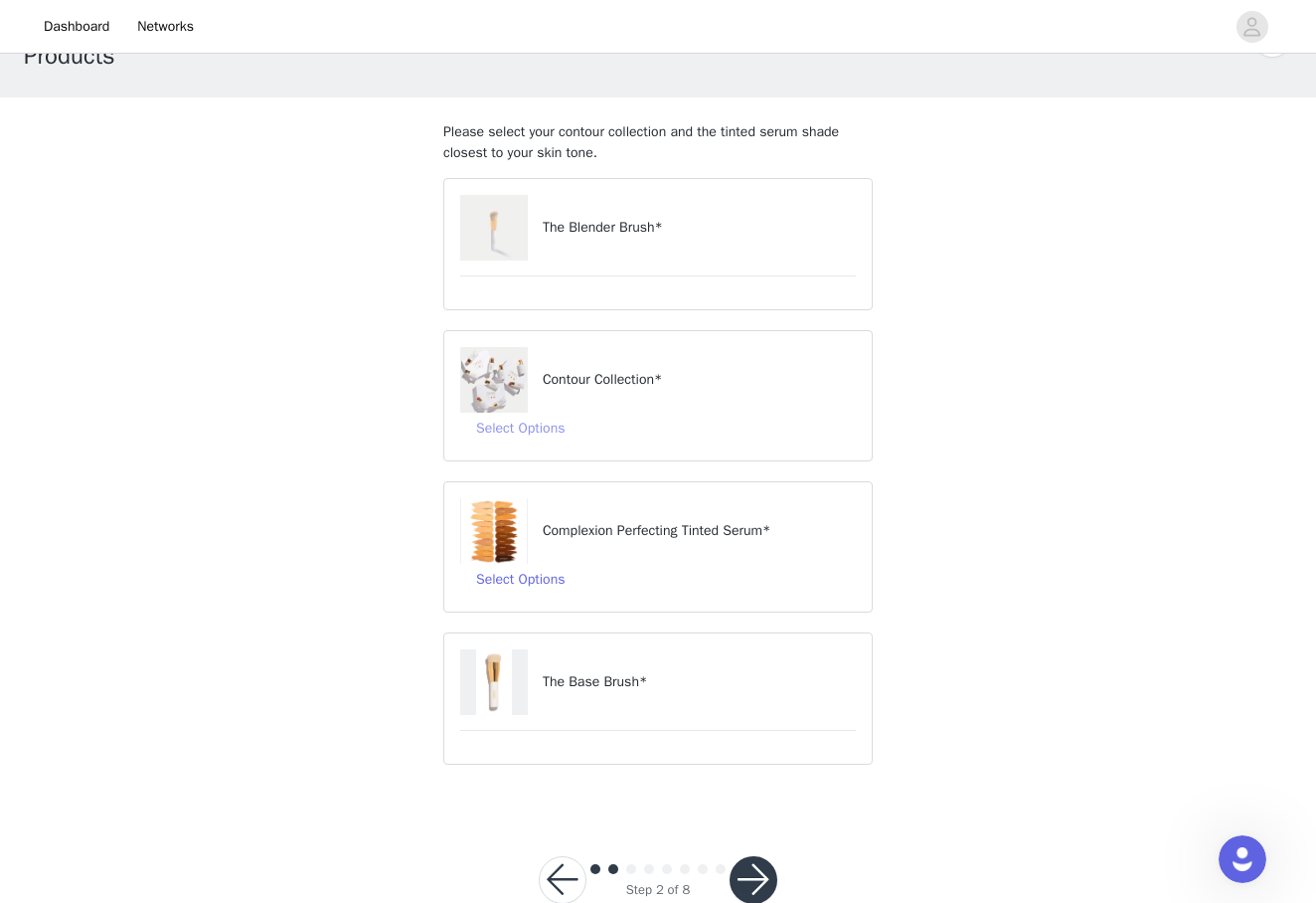 click on "Select Options" at bounding box center [520, 429] 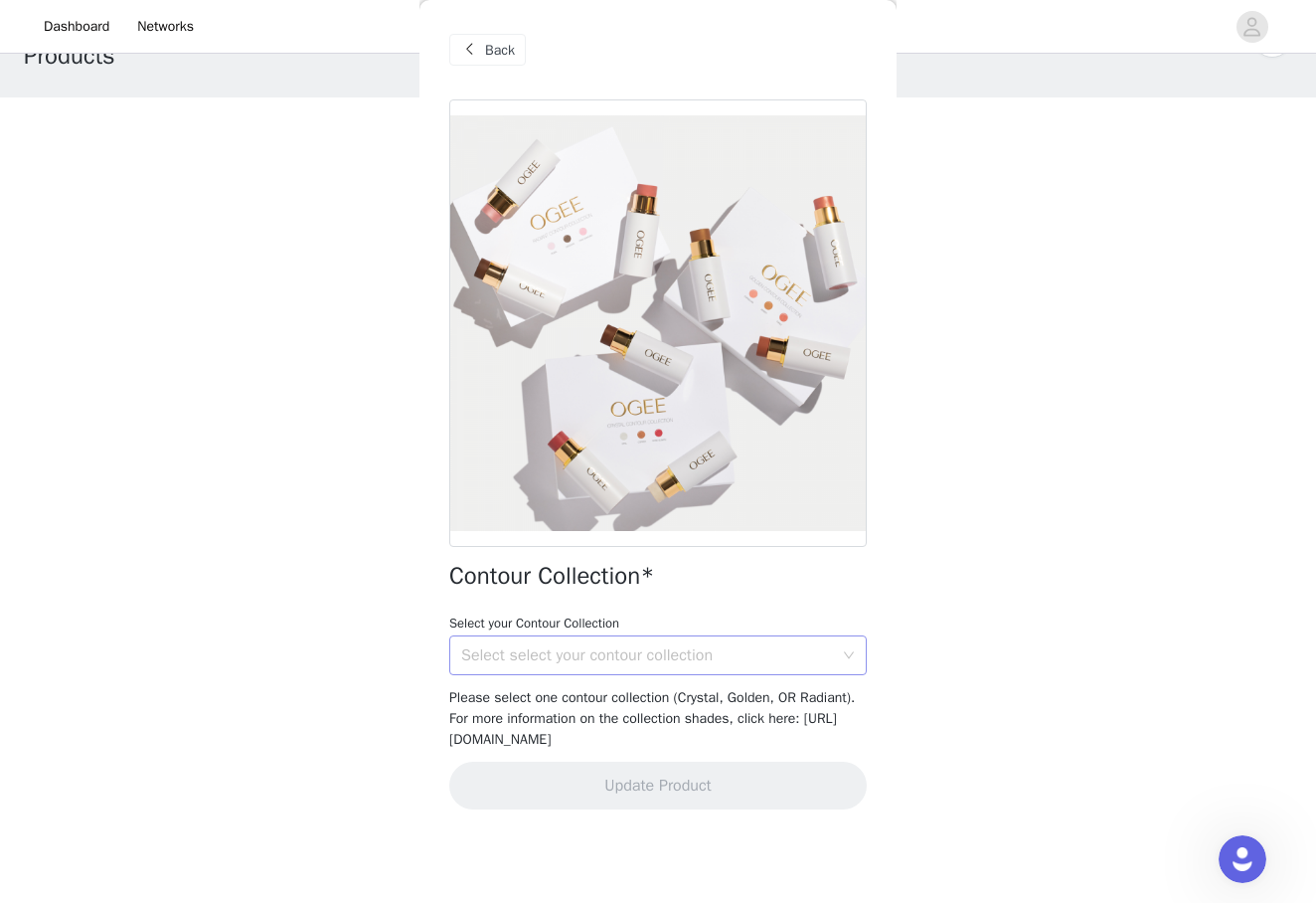 click on "Select select your contour collection" at bounding box center (651, 655) 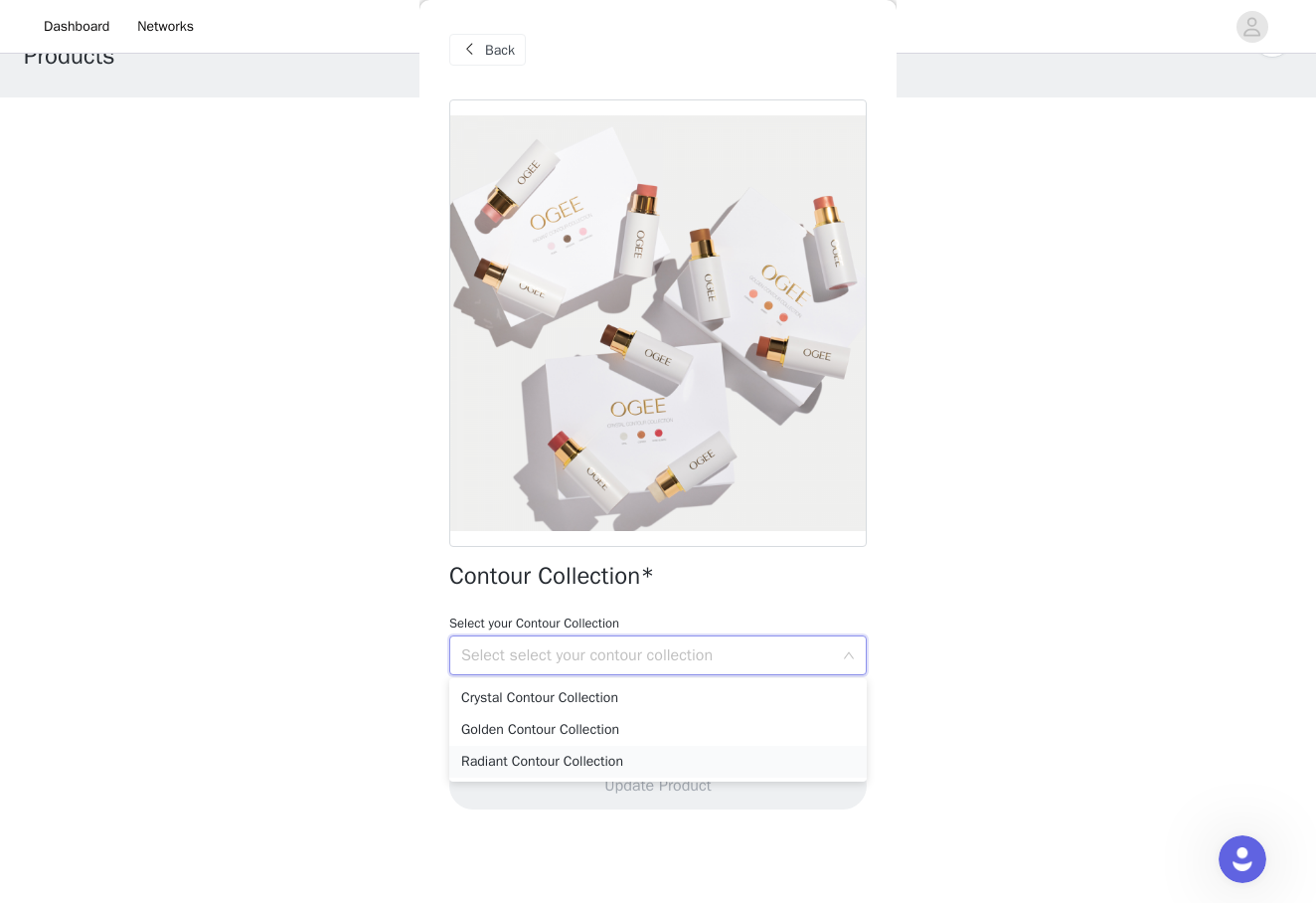 click on "Radiant Contour Collection" at bounding box center (658, 762) 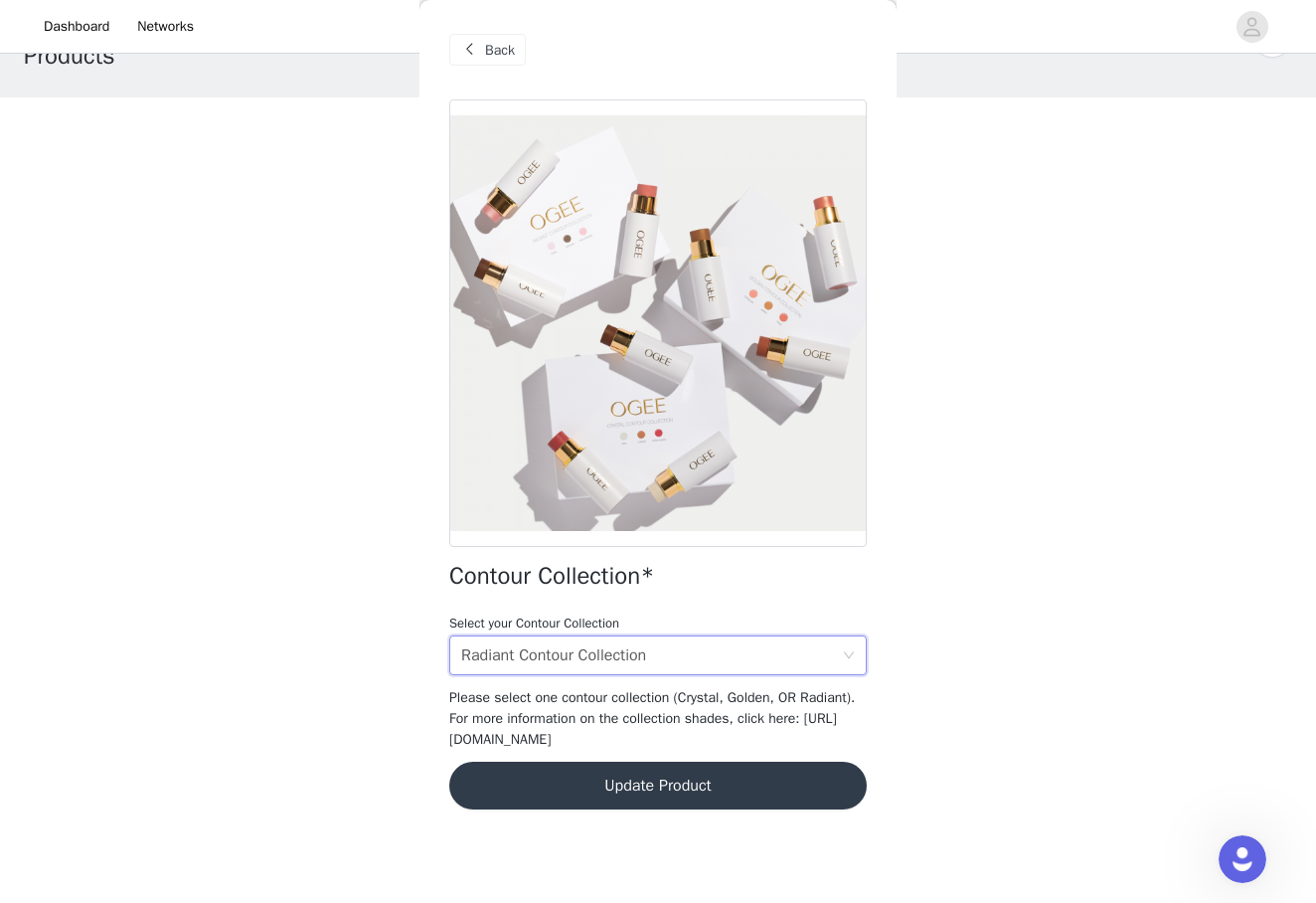 click on "Update Product" at bounding box center [658, 786] 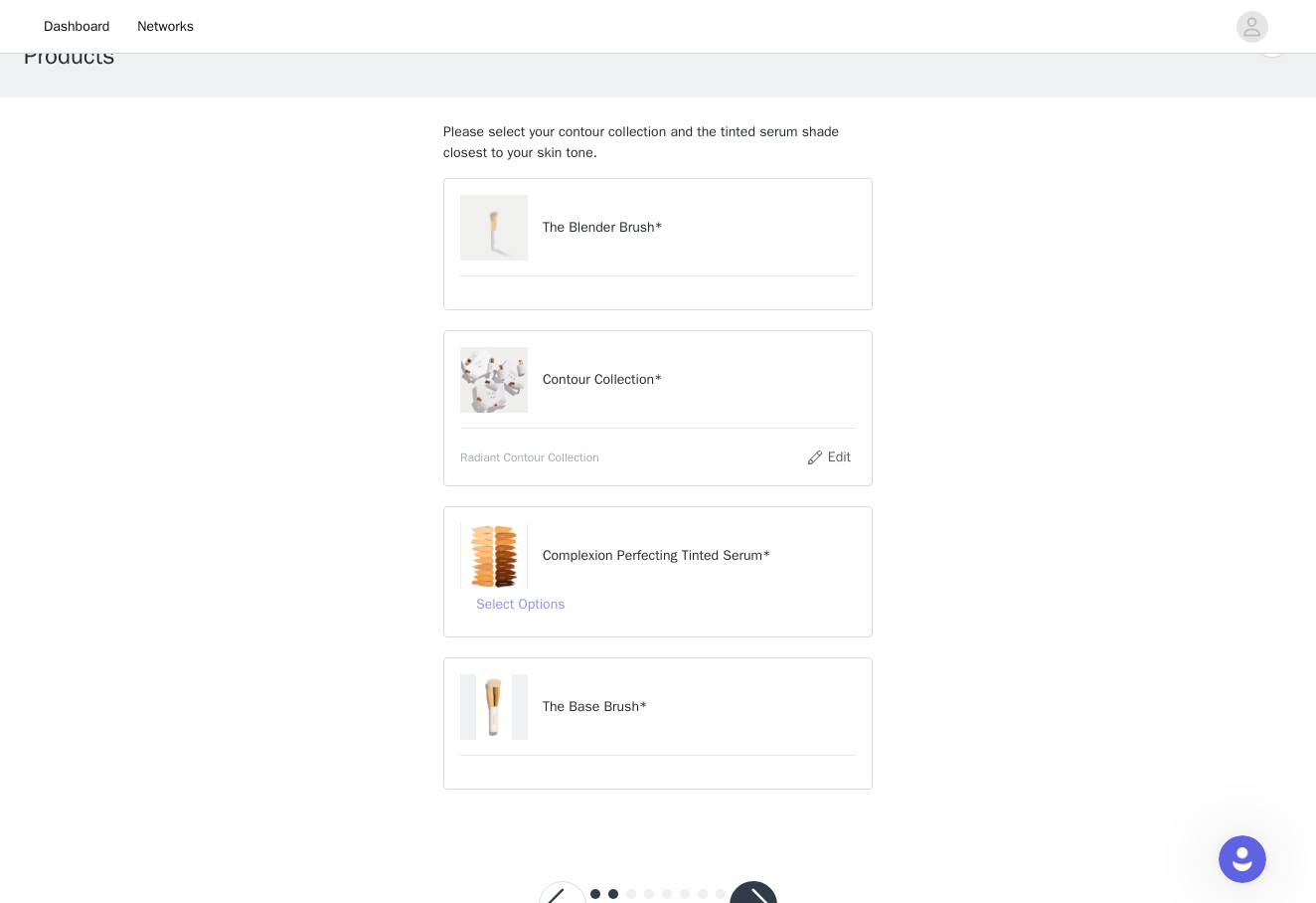 click on "Select Options" at bounding box center (520, 605) 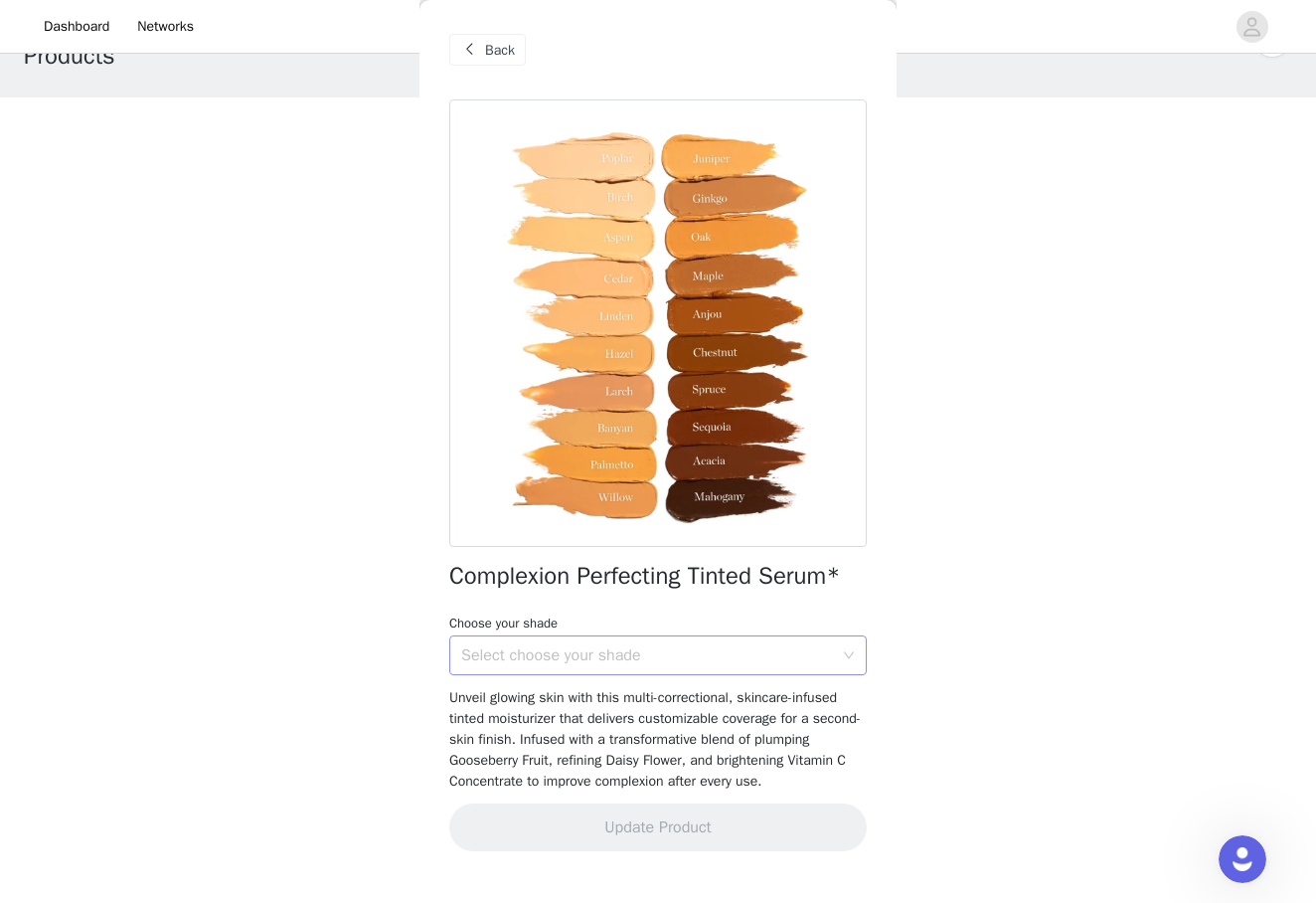 click on "Select choose your shade" at bounding box center [647, 655] 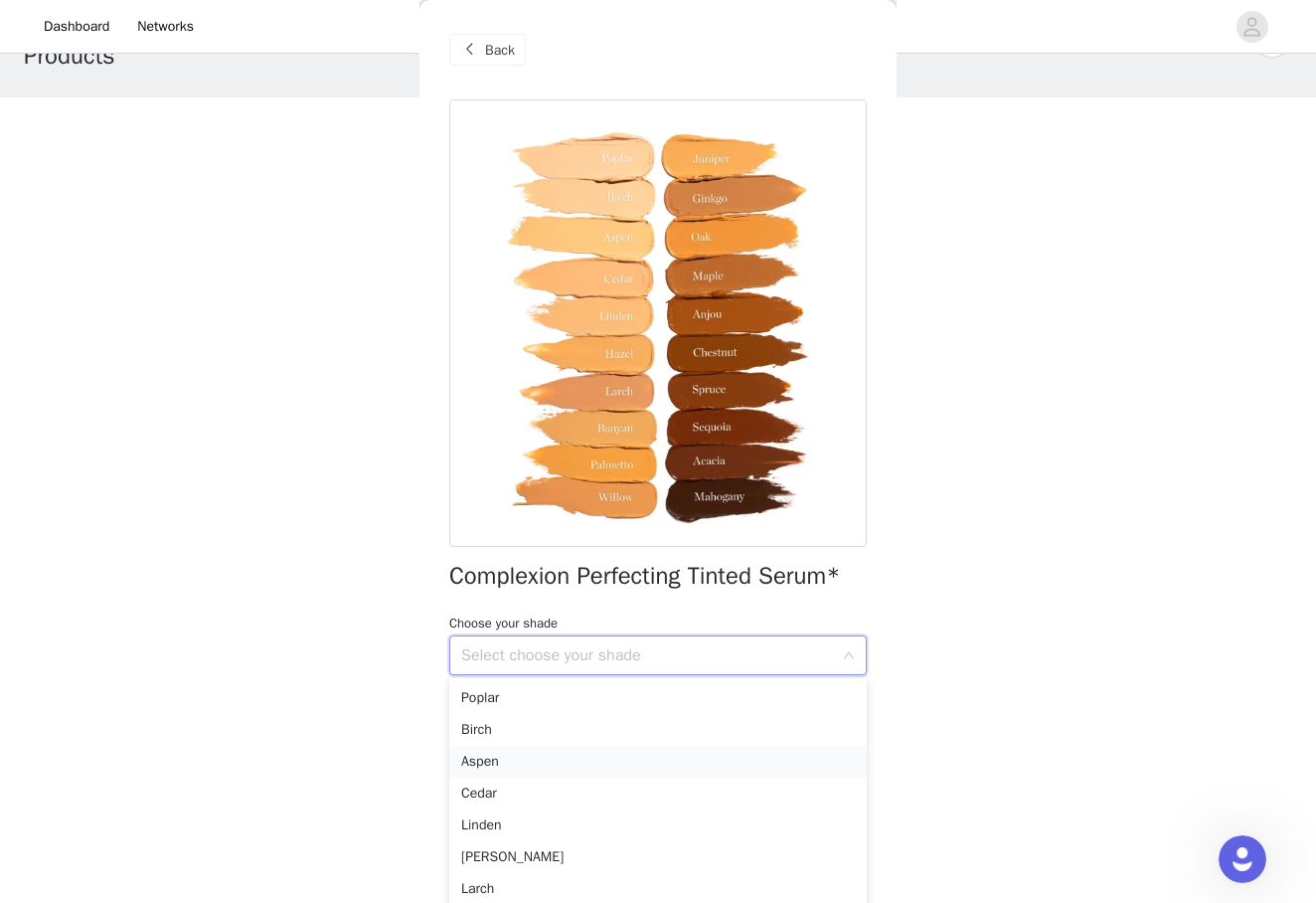 click on "Aspen" at bounding box center (658, 762) 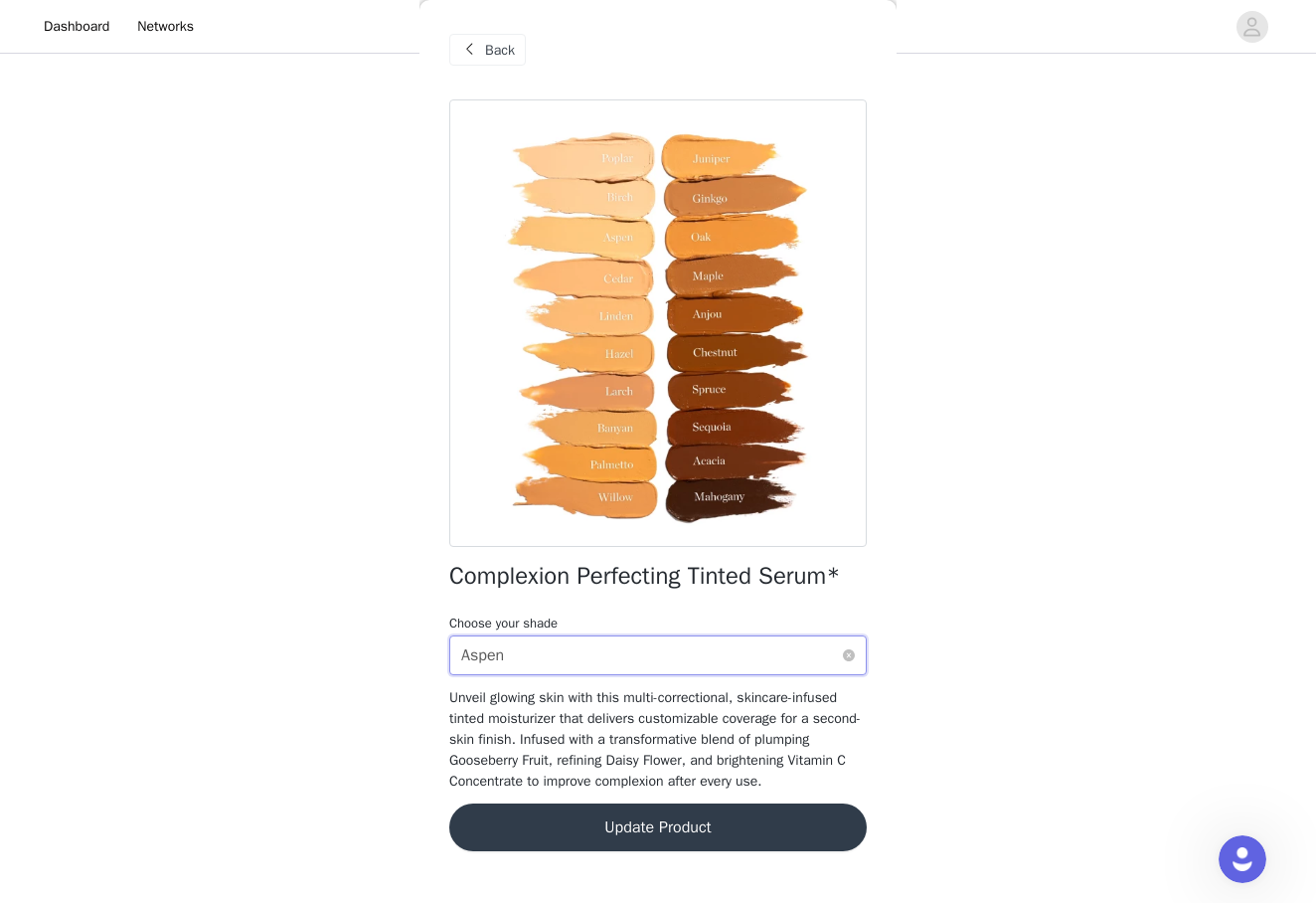 scroll, scrollTop: 125, scrollLeft: 0, axis: vertical 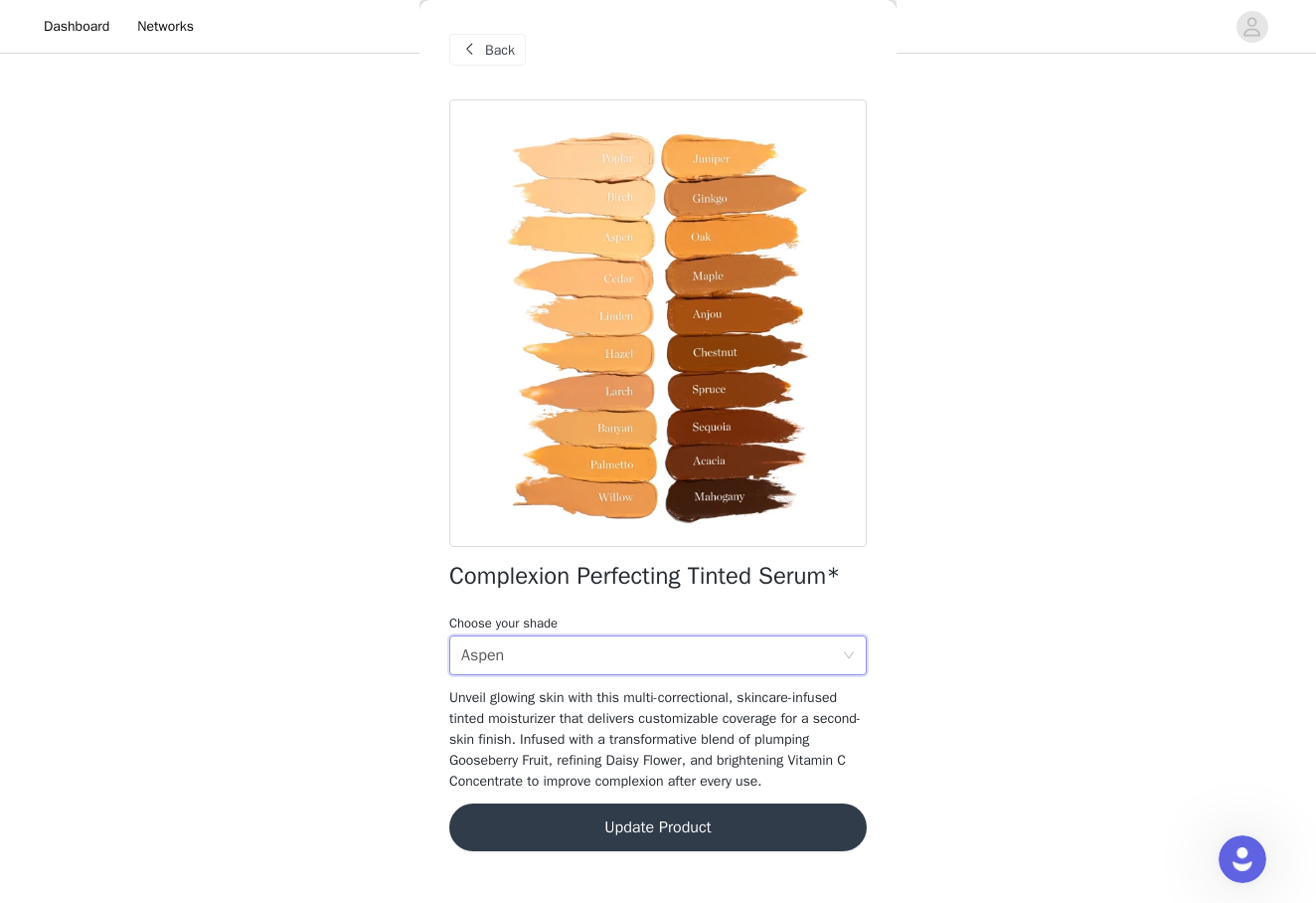 click on "Update Product" at bounding box center [658, 827] 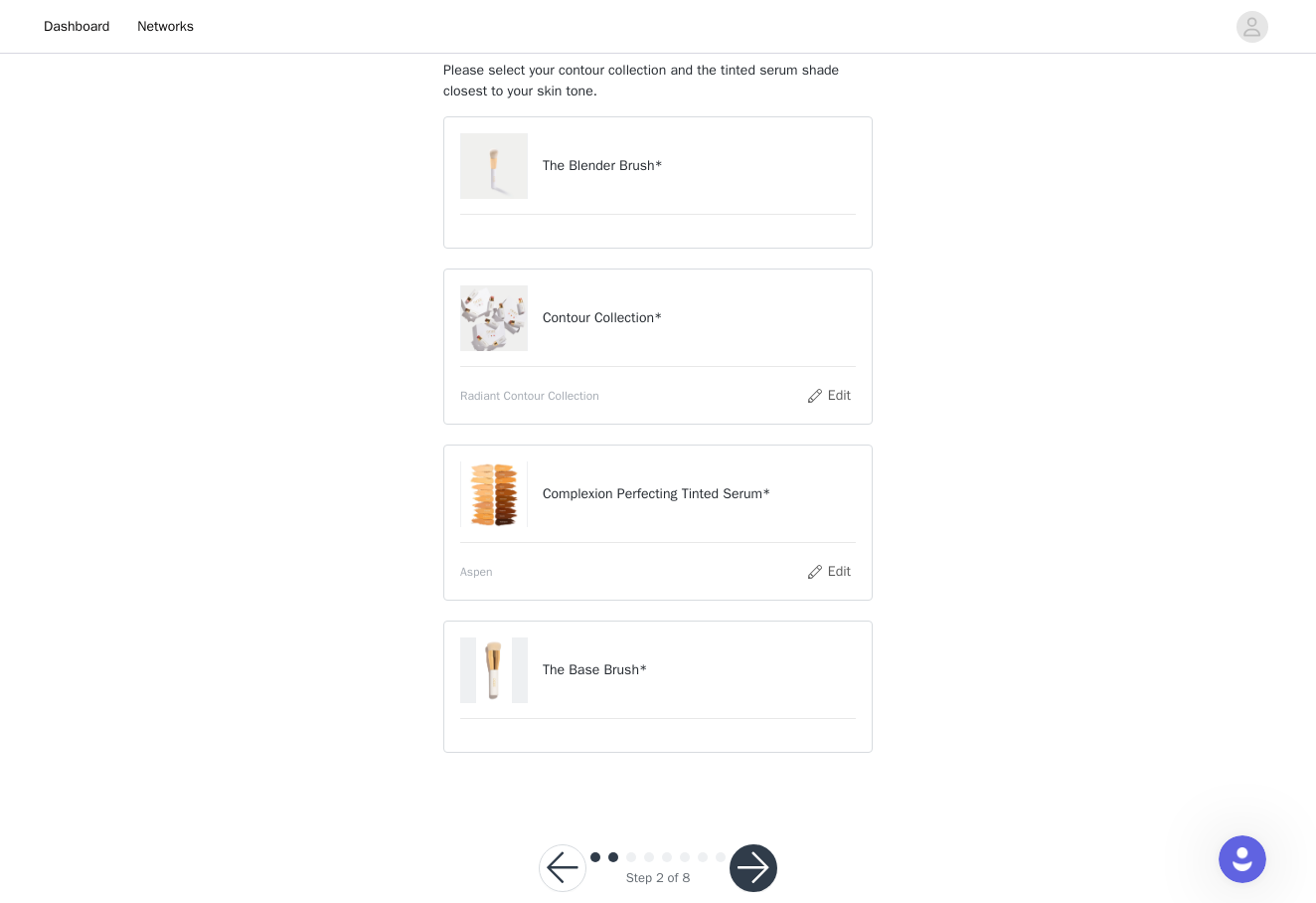 click at bounding box center [753, 868] 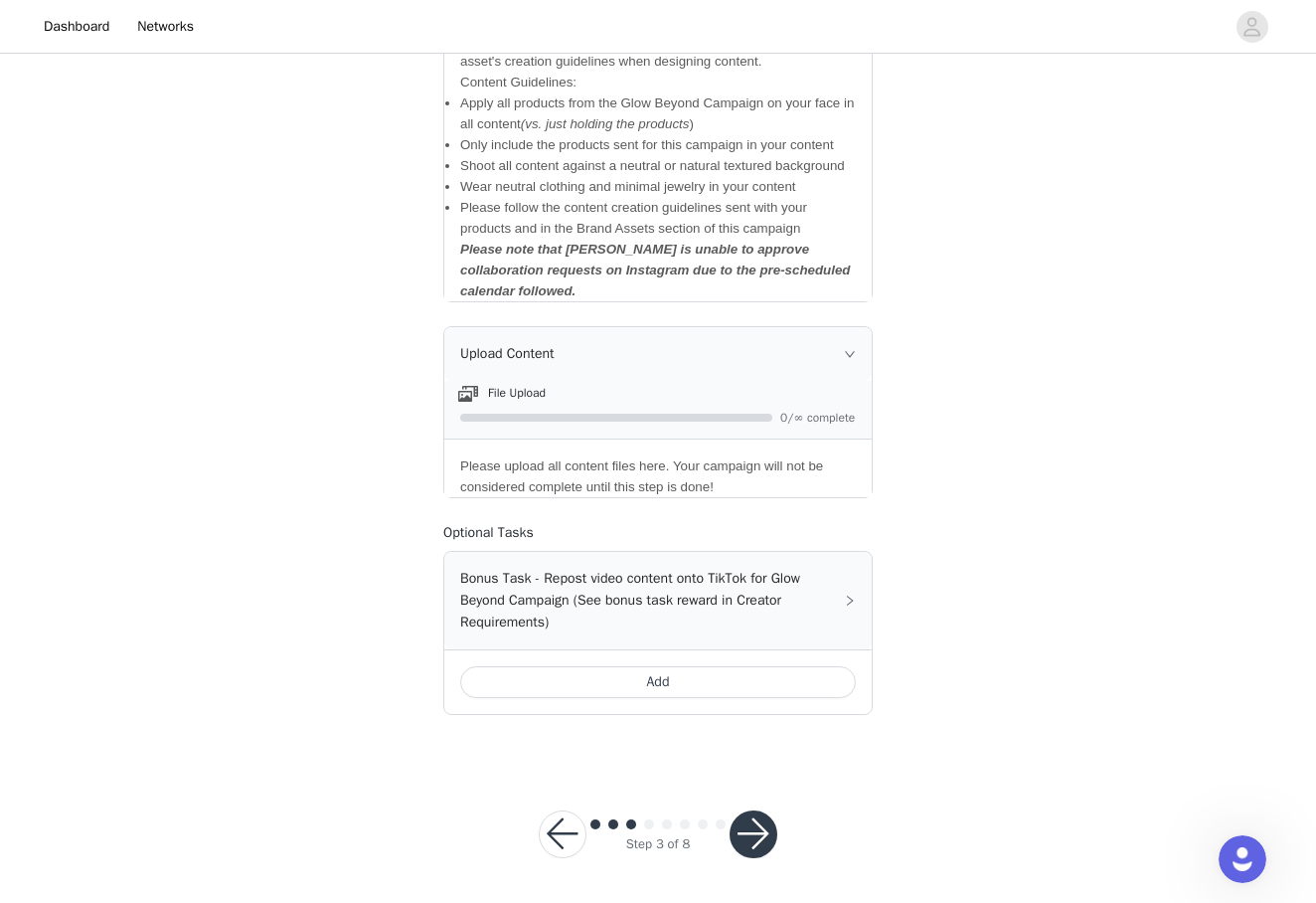 scroll, scrollTop: 897, scrollLeft: 0, axis: vertical 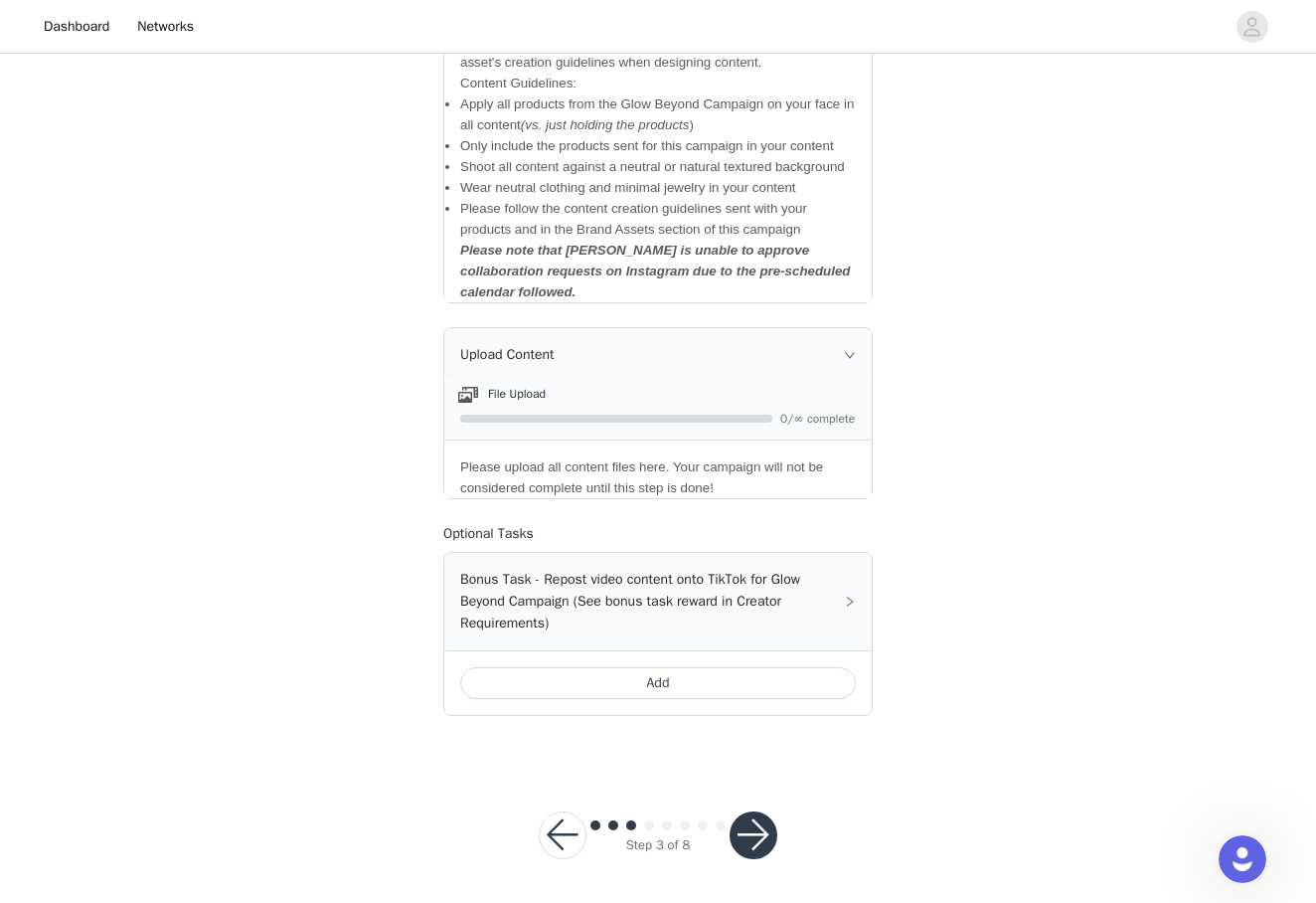 click 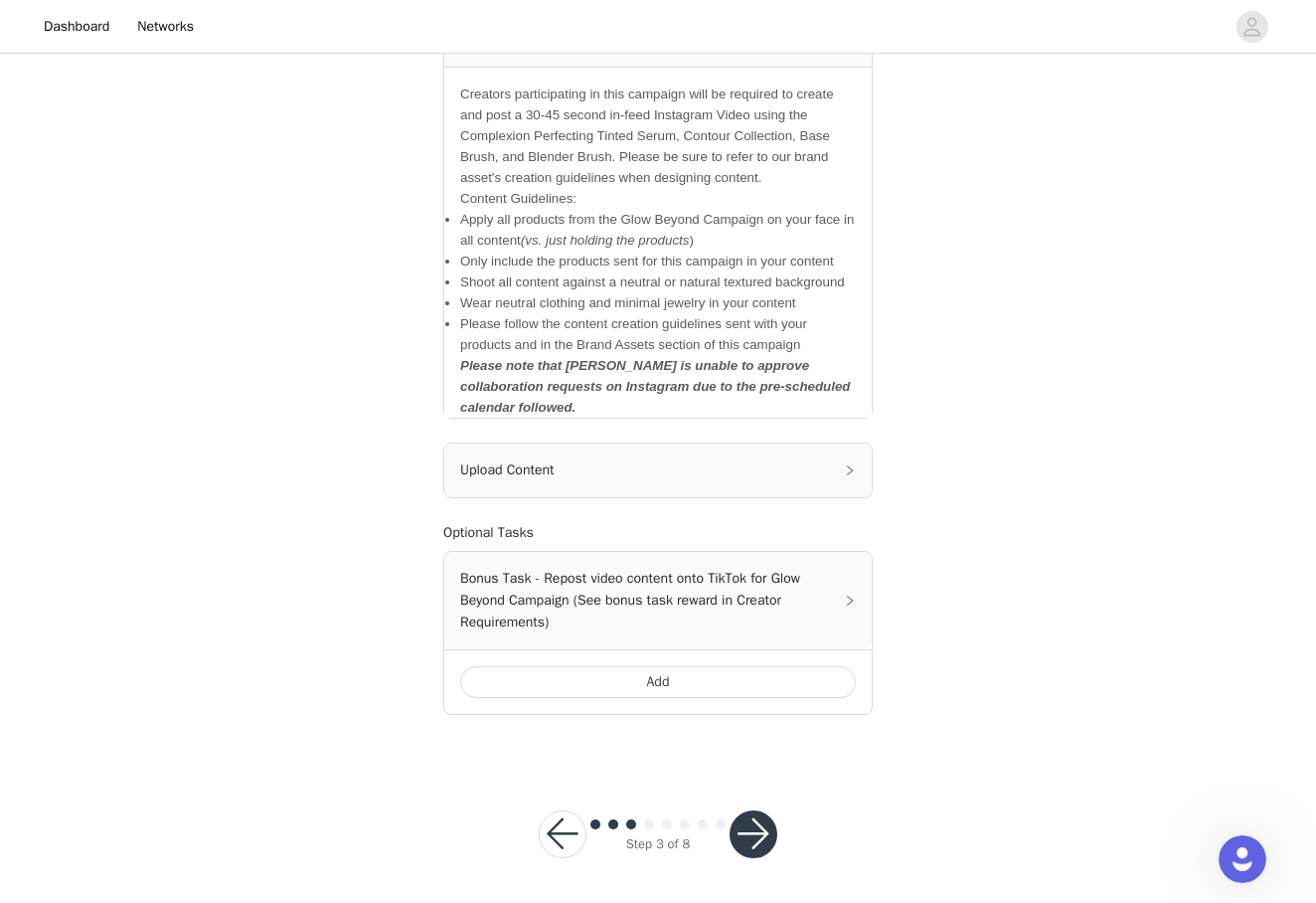 scroll, scrollTop: 781, scrollLeft: 0, axis: vertical 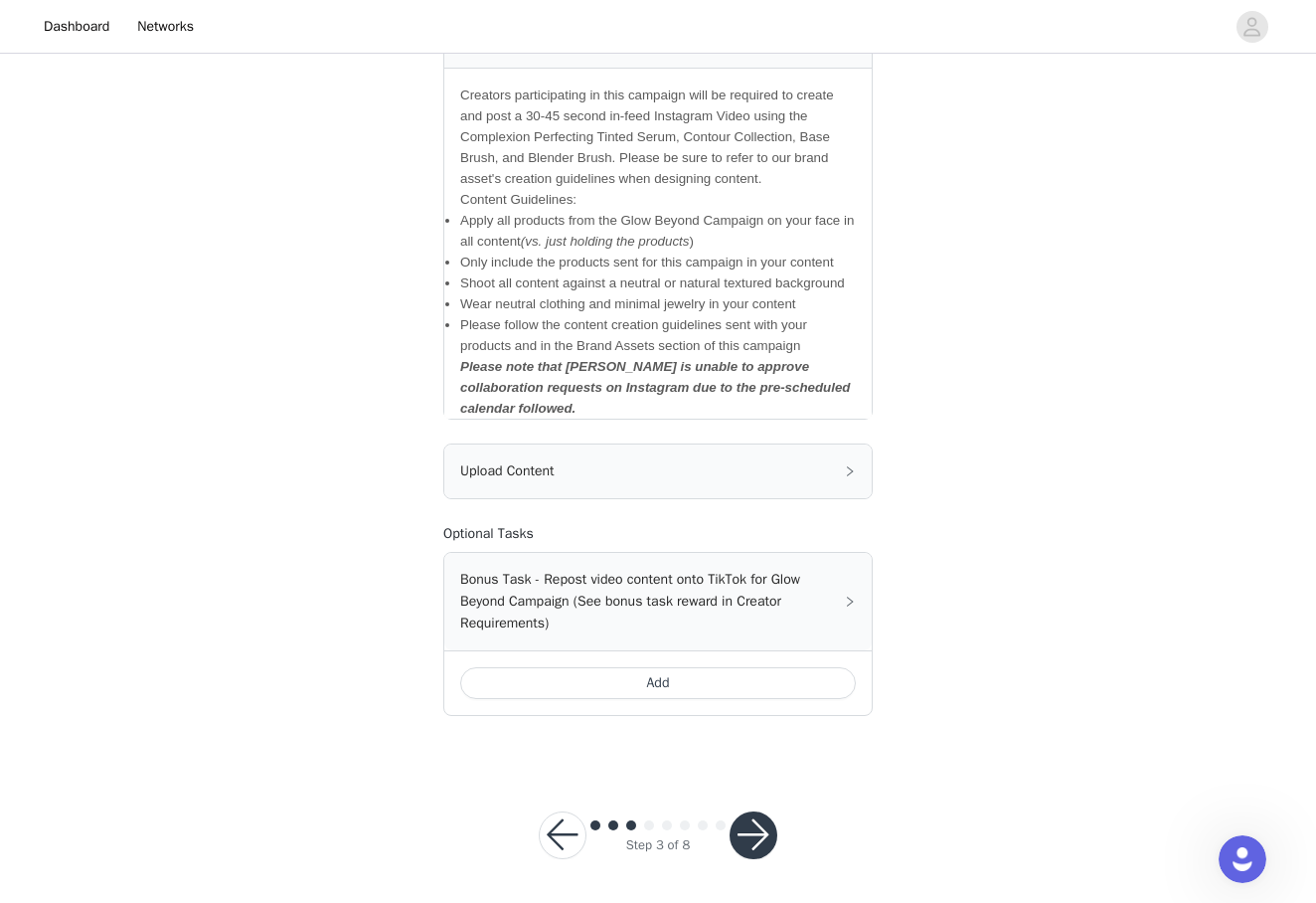 click 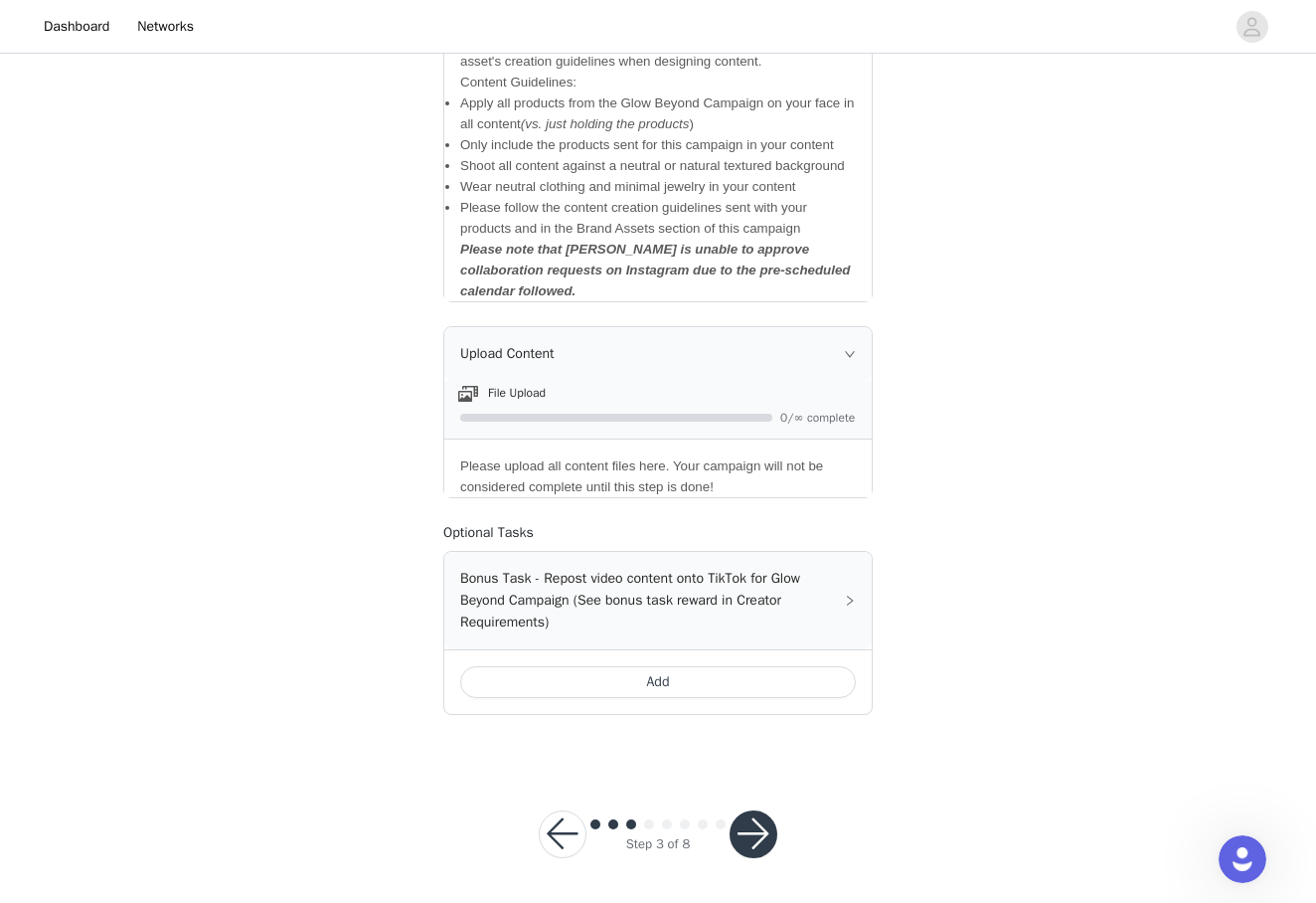 scroll, scrollTop: 897, scrollLeft: 0, axis: vertical 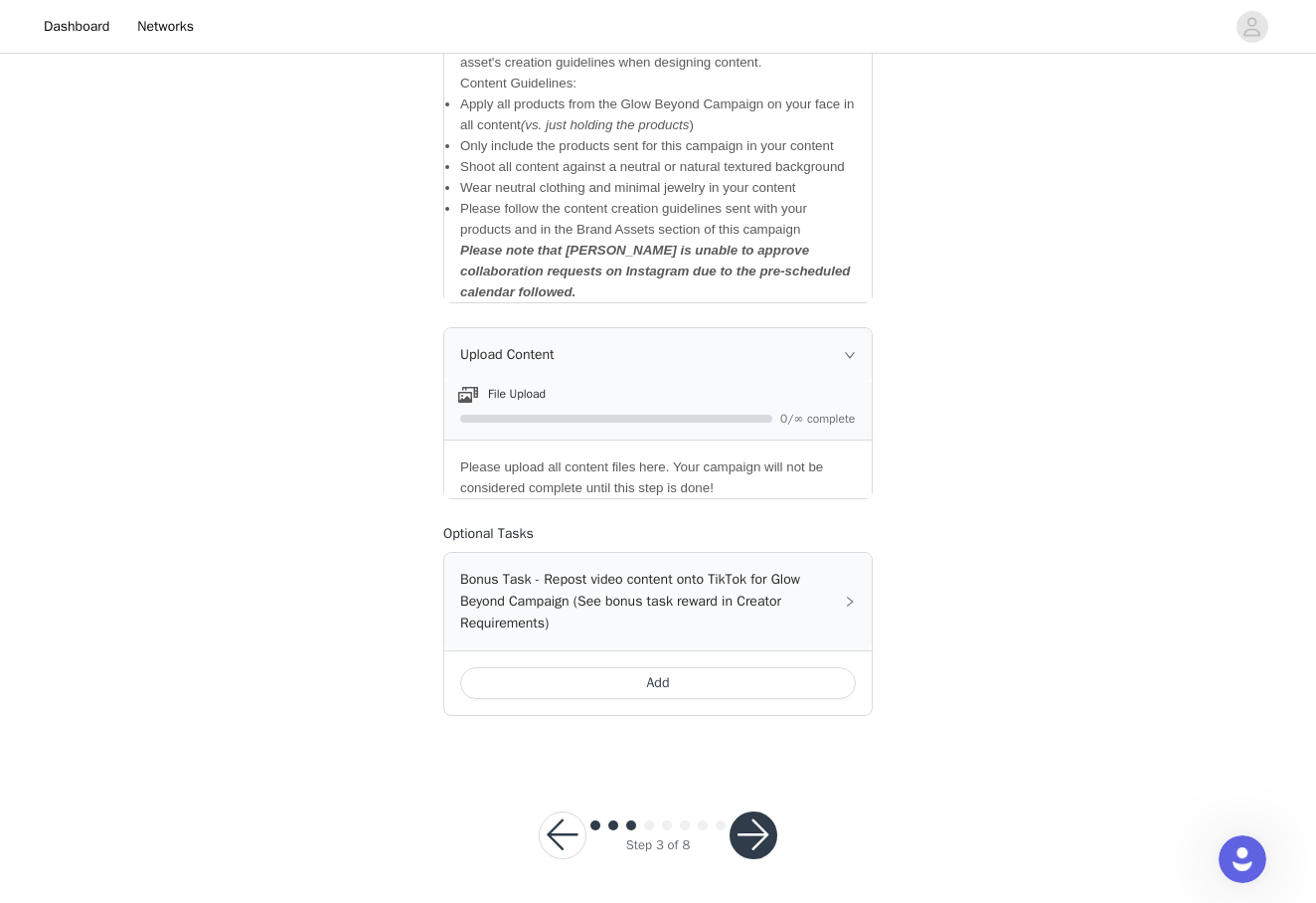 click at bounding box center [753, 835] 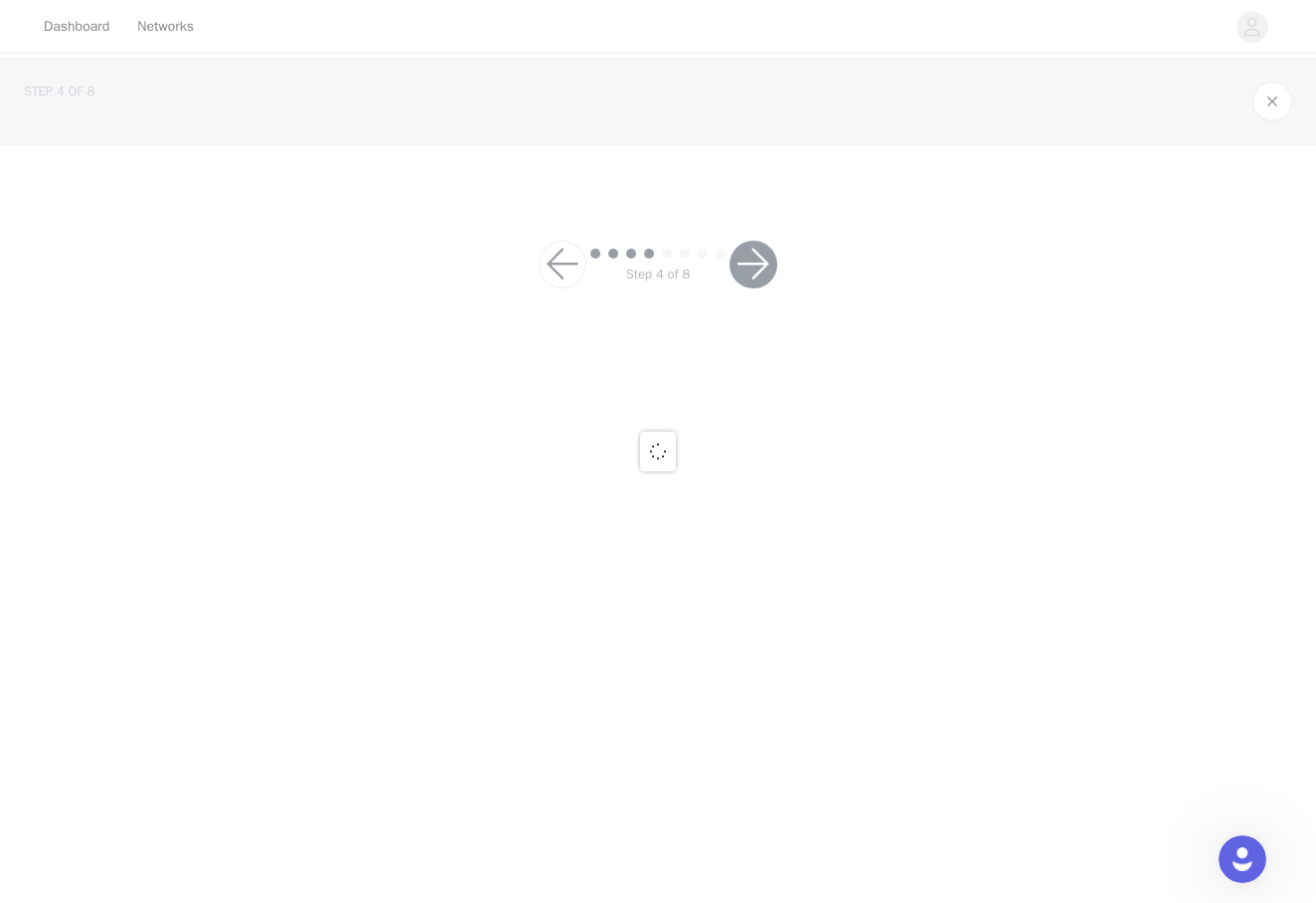 scroll, scrollTop: 0, scrollLeft: 0, axis: both 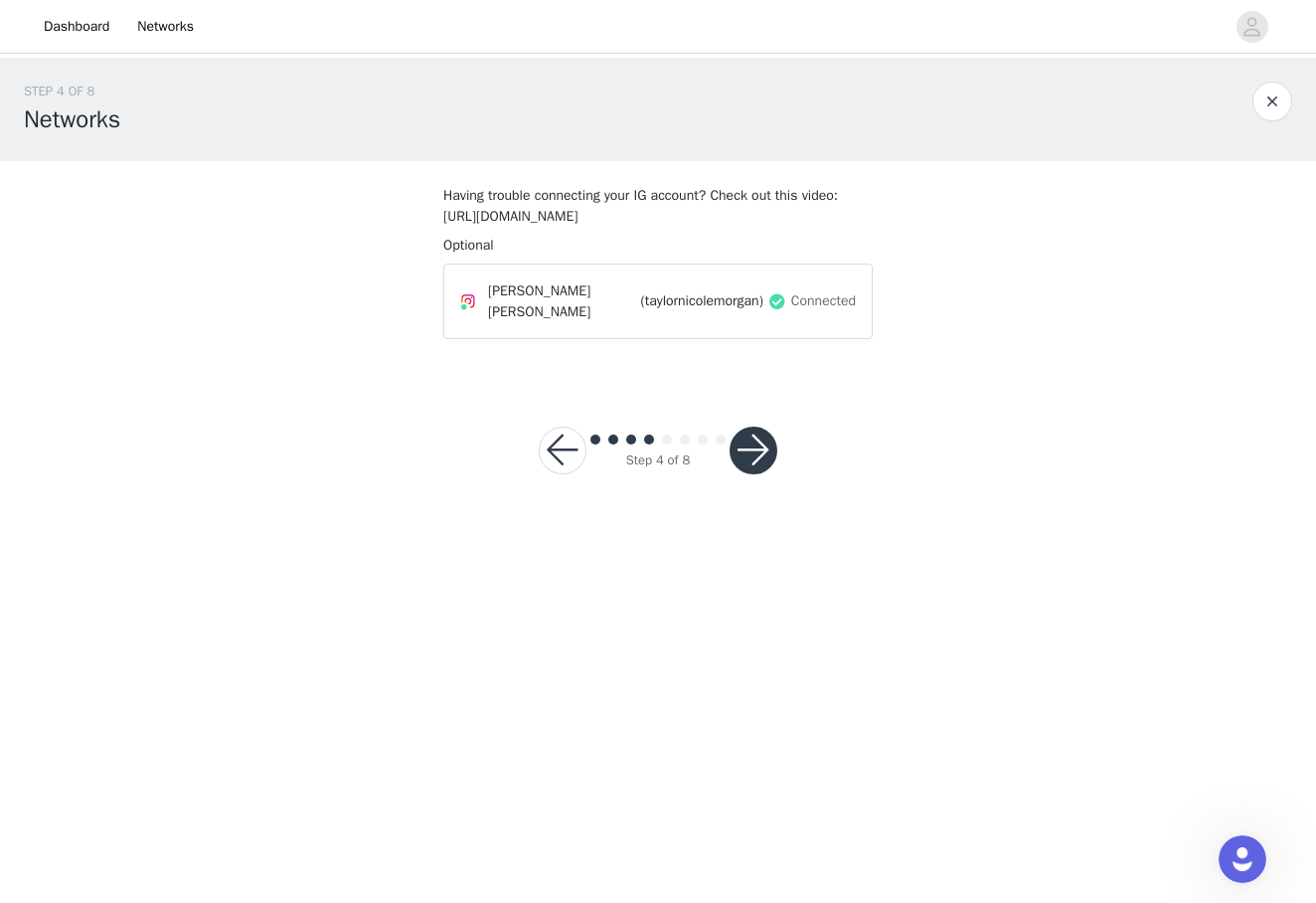 click at bounding box center (753, 451) 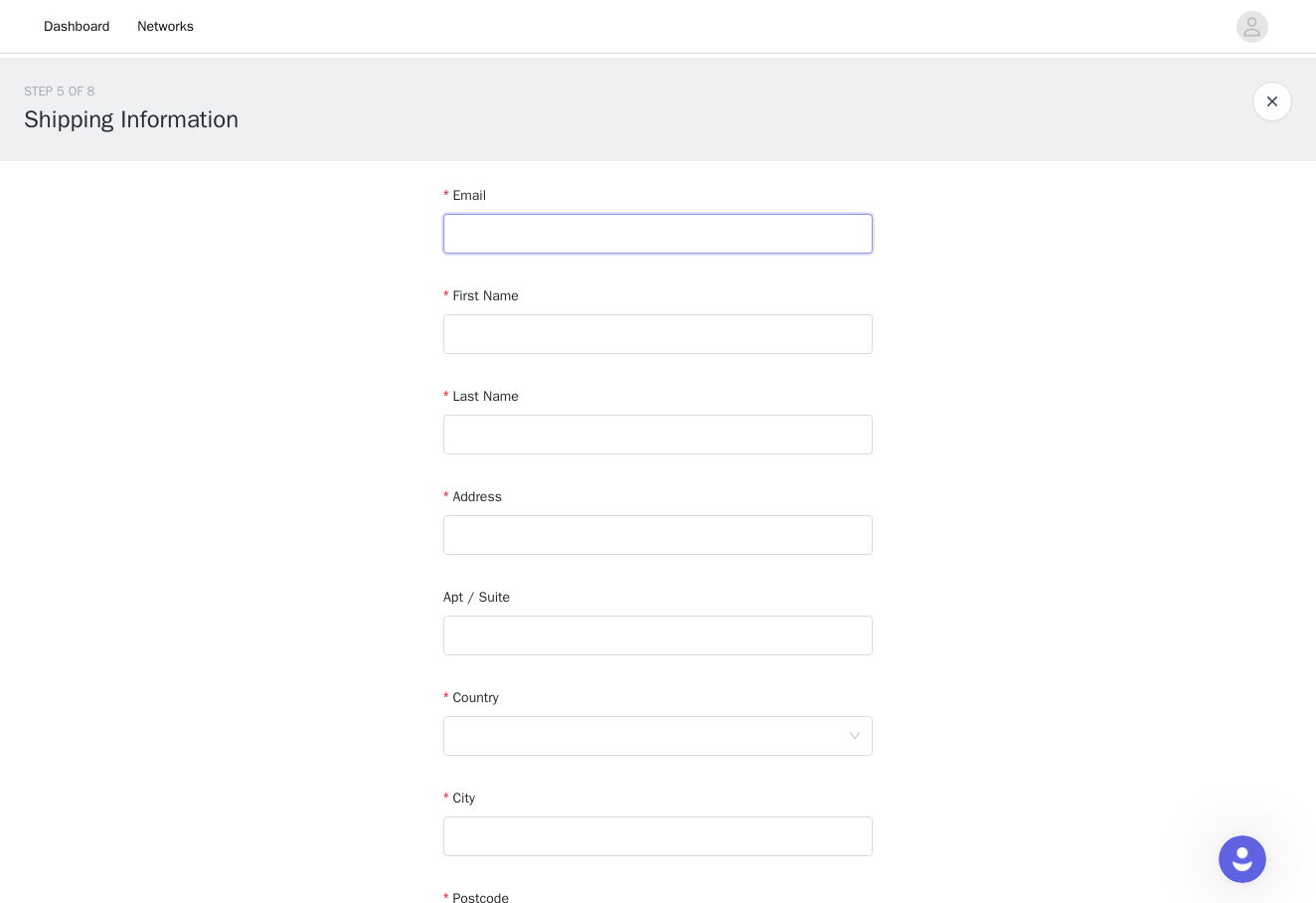 type on "taylornicolemorgan534@gmail.com" 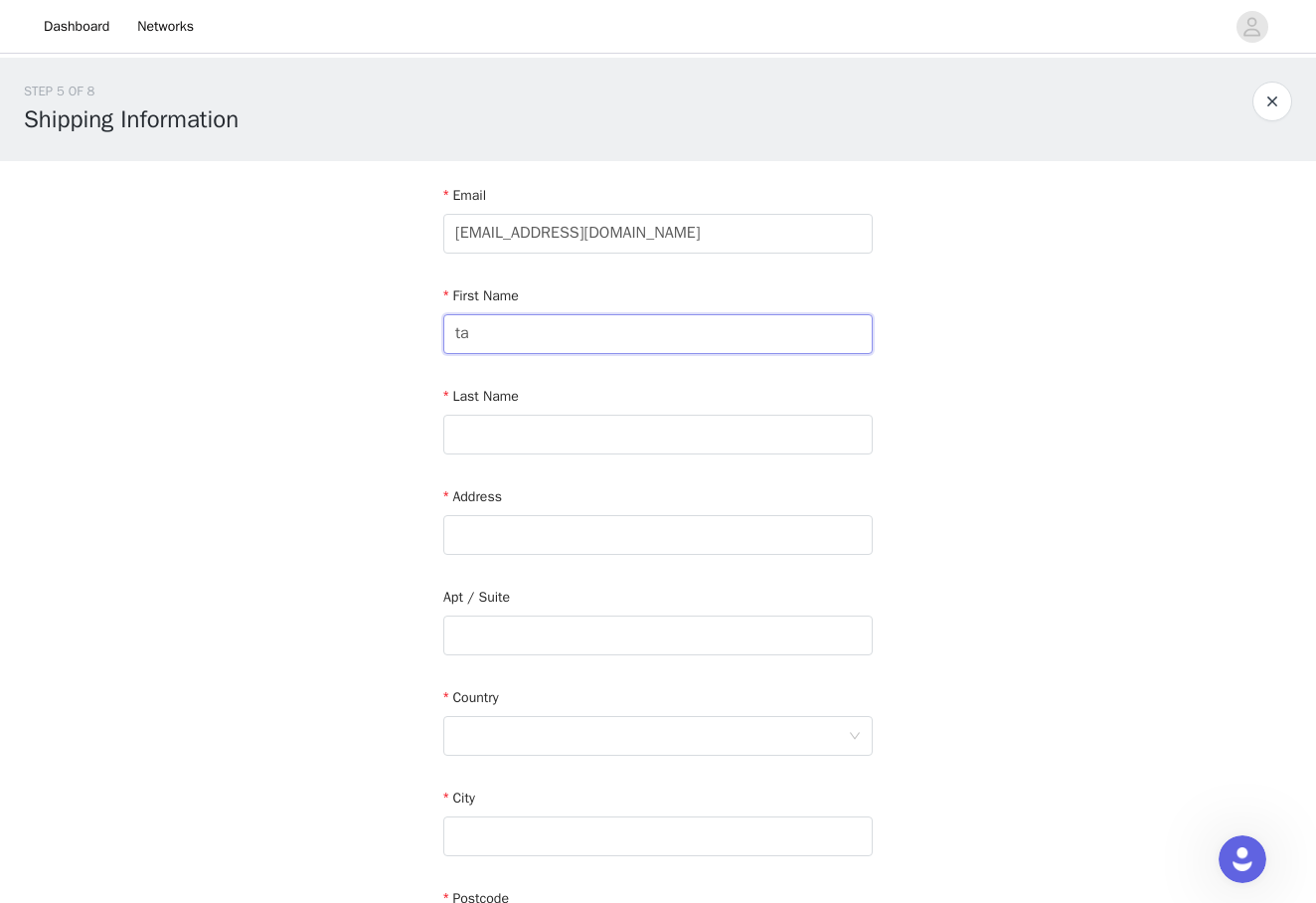 type on "t" 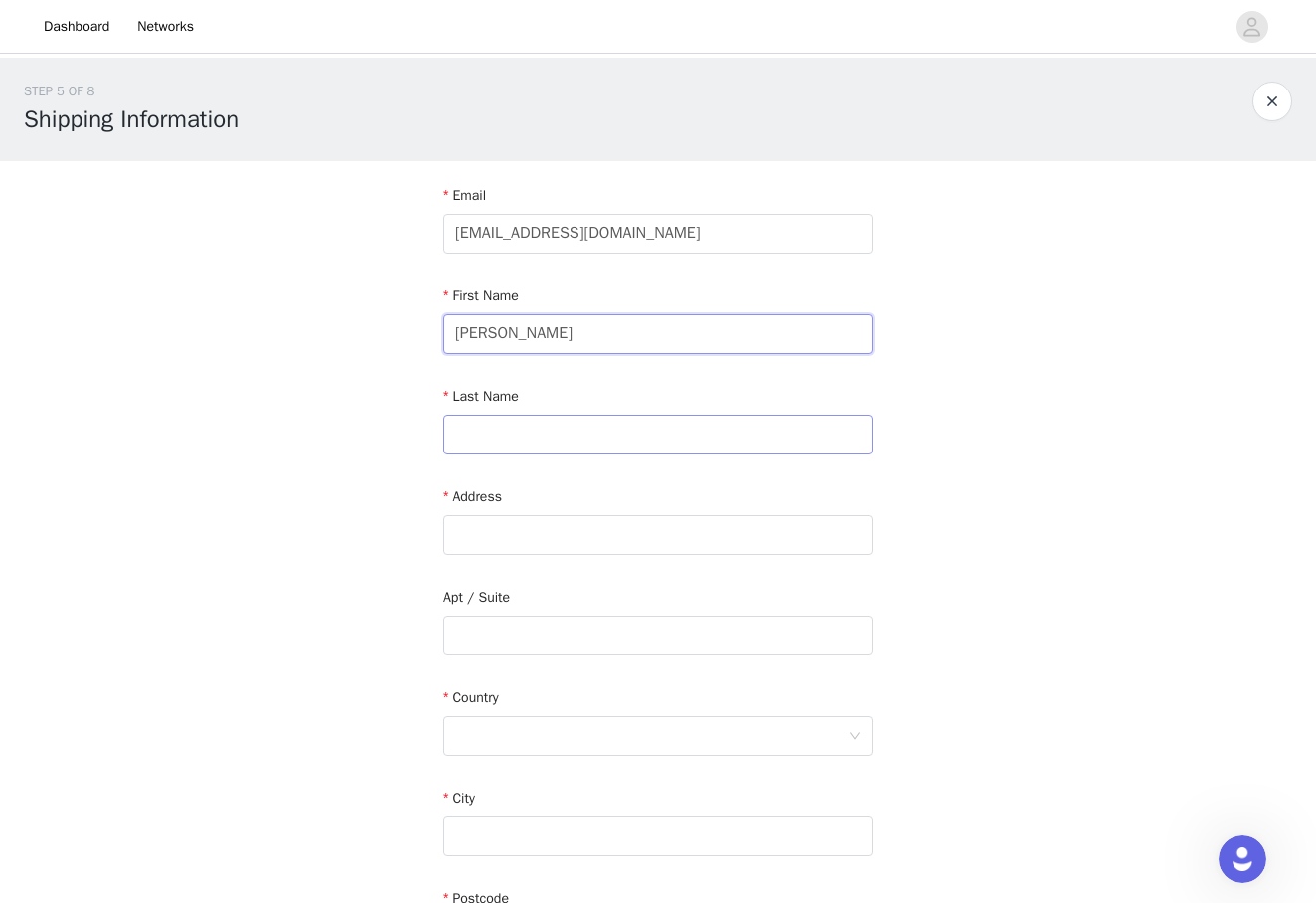type on "Taylor" 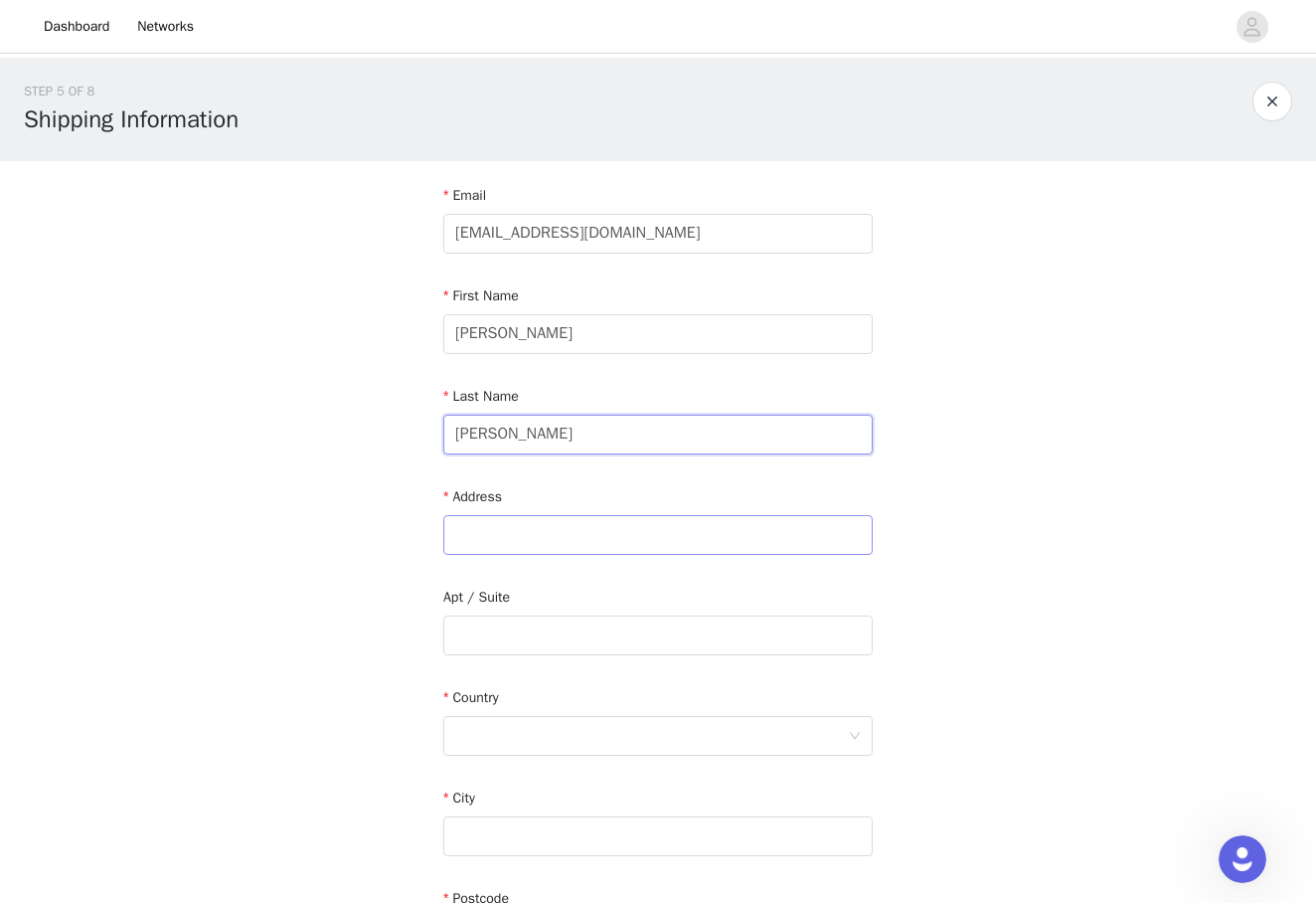 type on "Morgan" 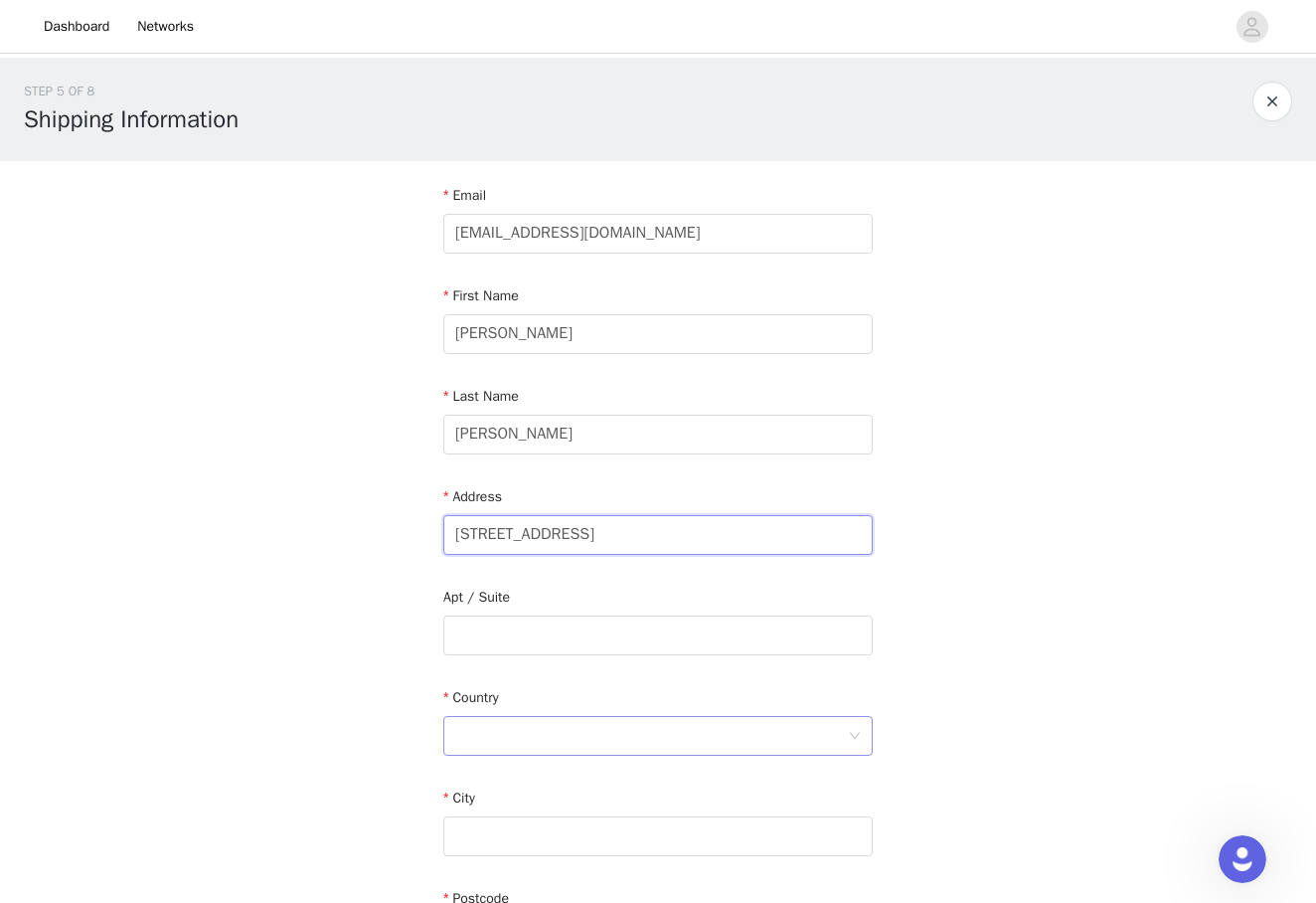 scroll, scrollTop: 48, scrollLeft: 0, axis: vertical 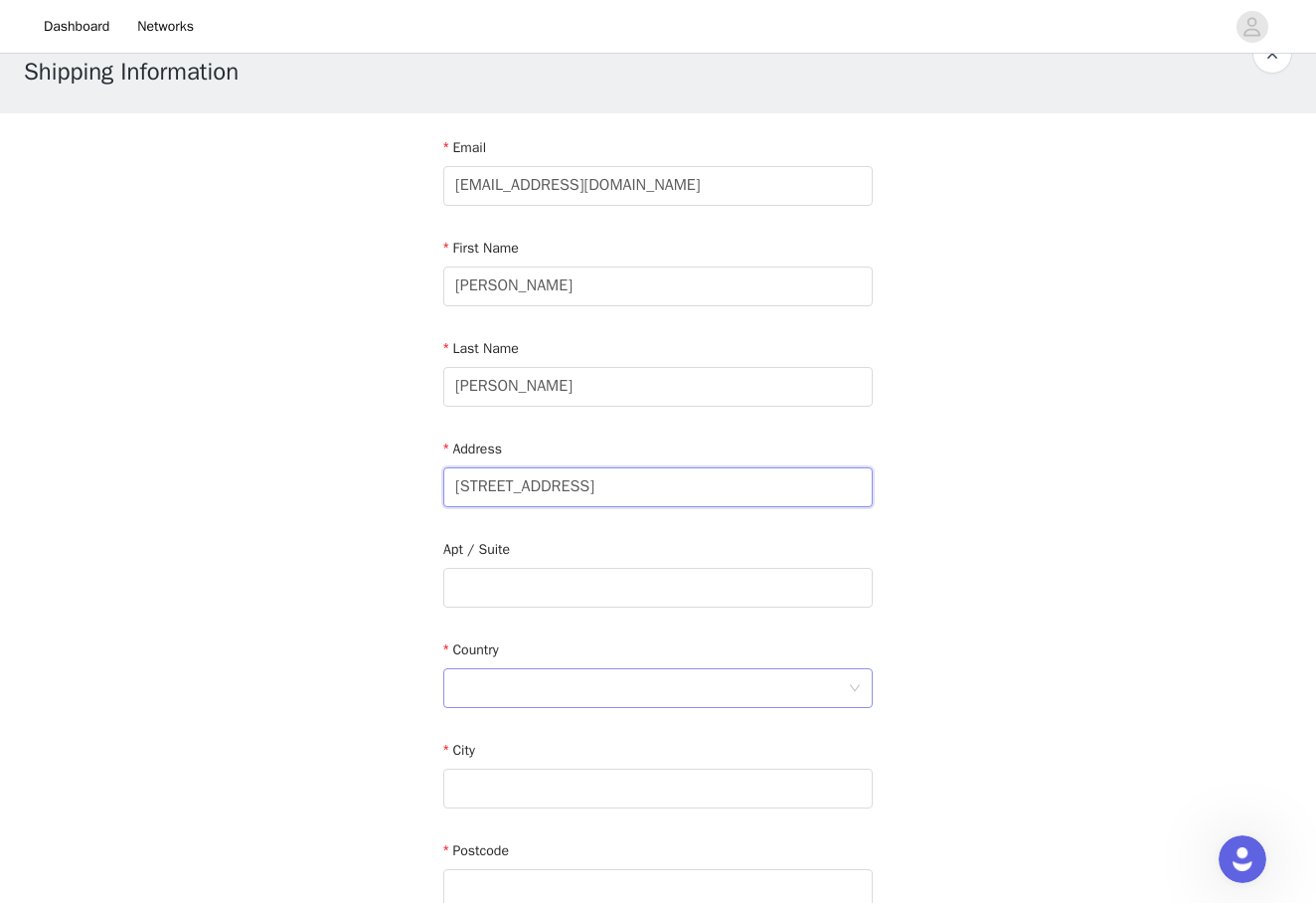 type on "[STREET_ADDRESS]" 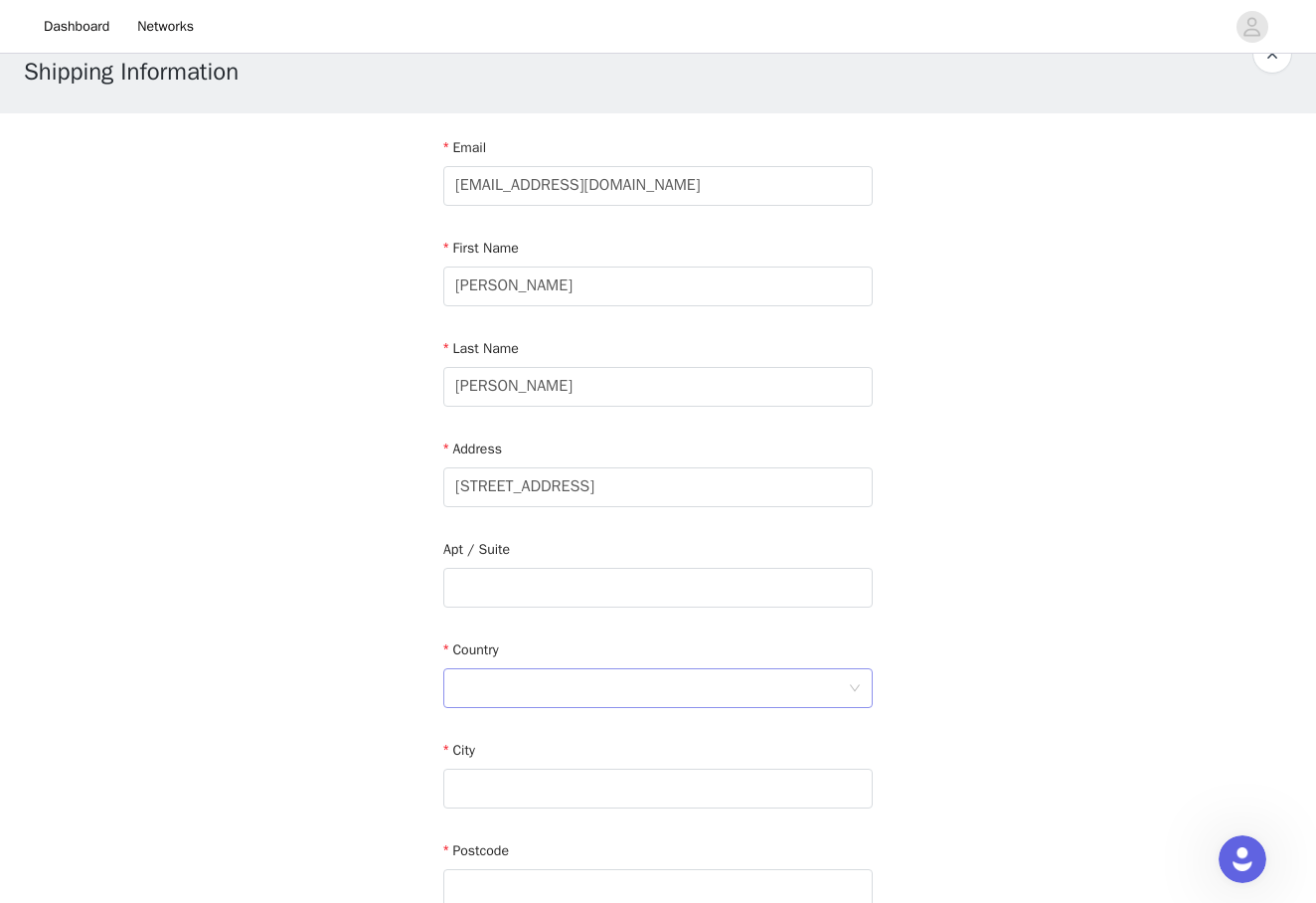 click at bounding box center [651, 688] 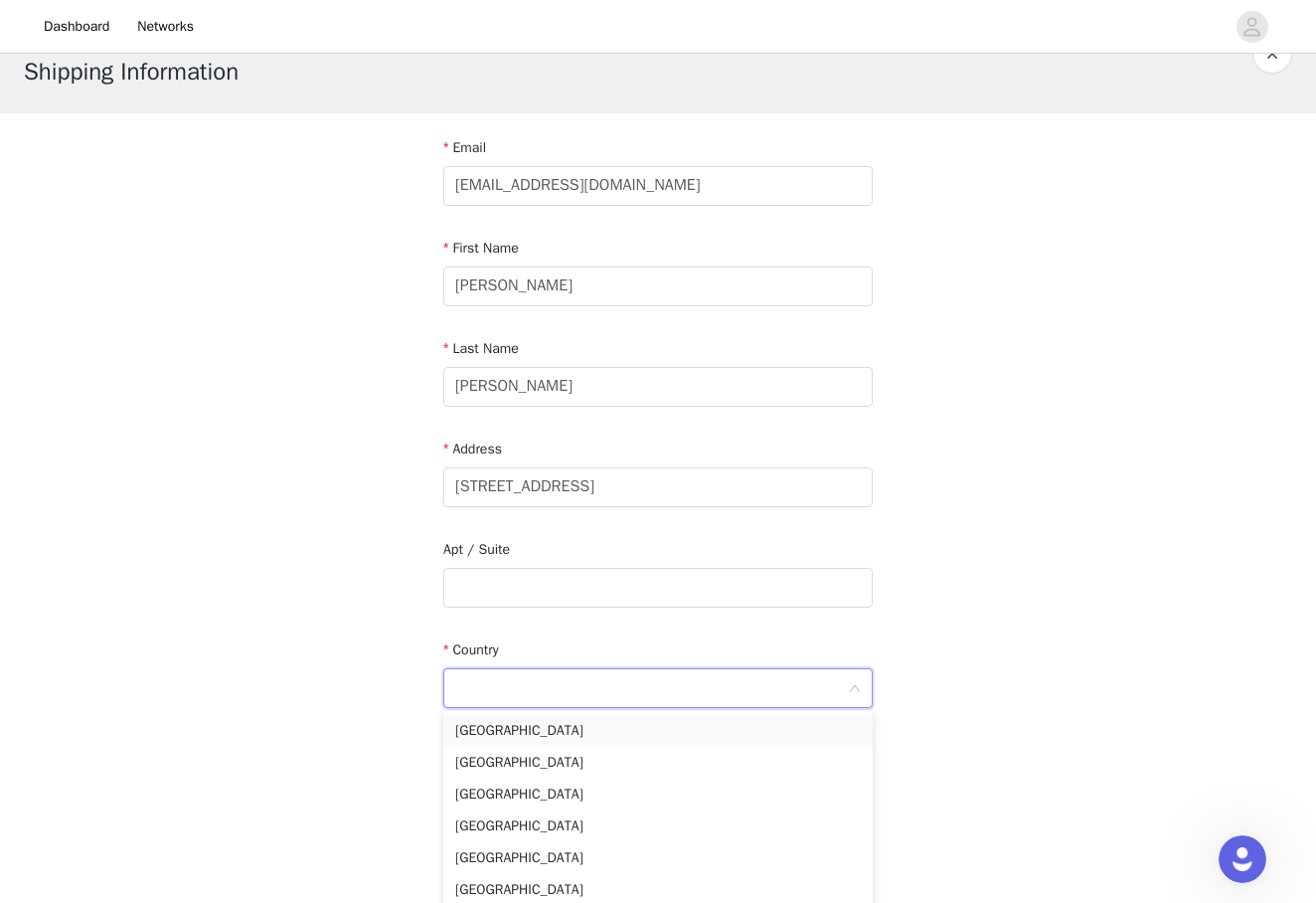 click on "[GEOGRAPHIC_DATA]" at bounding box center (658, 731) 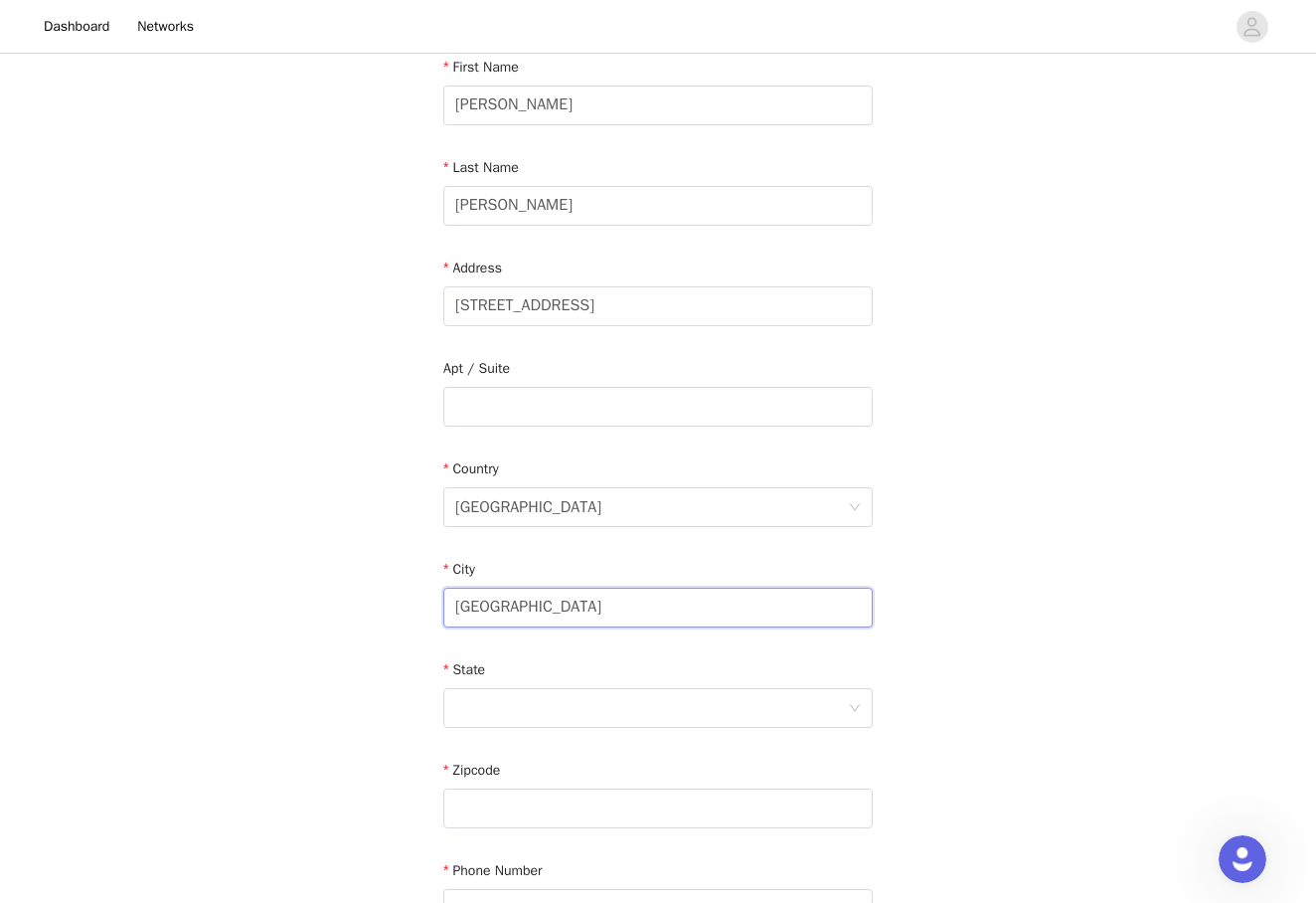 scroll, scrollTop: 258, scrollLeft: 0, axis: vertical 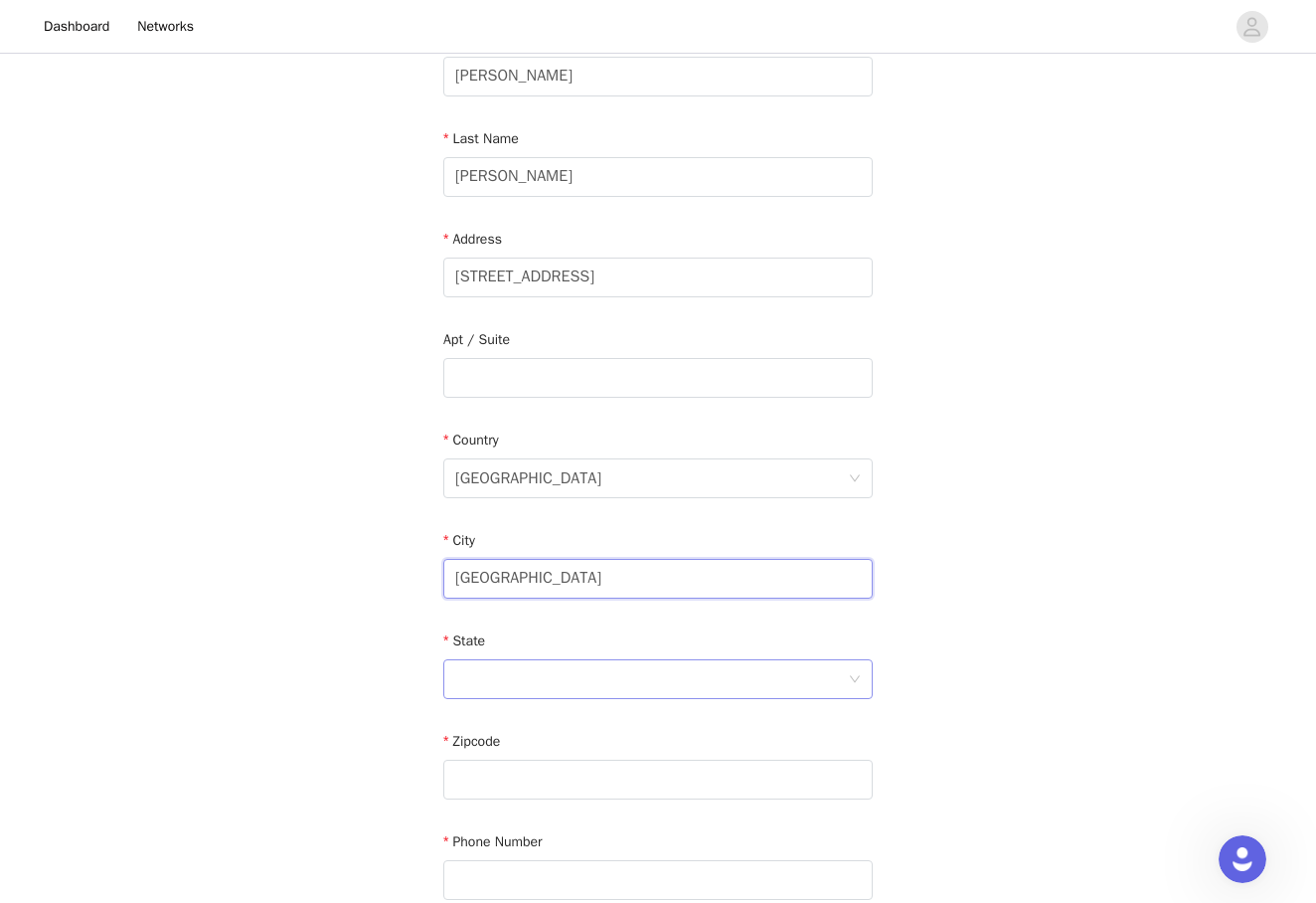 type on "Solana Beach" 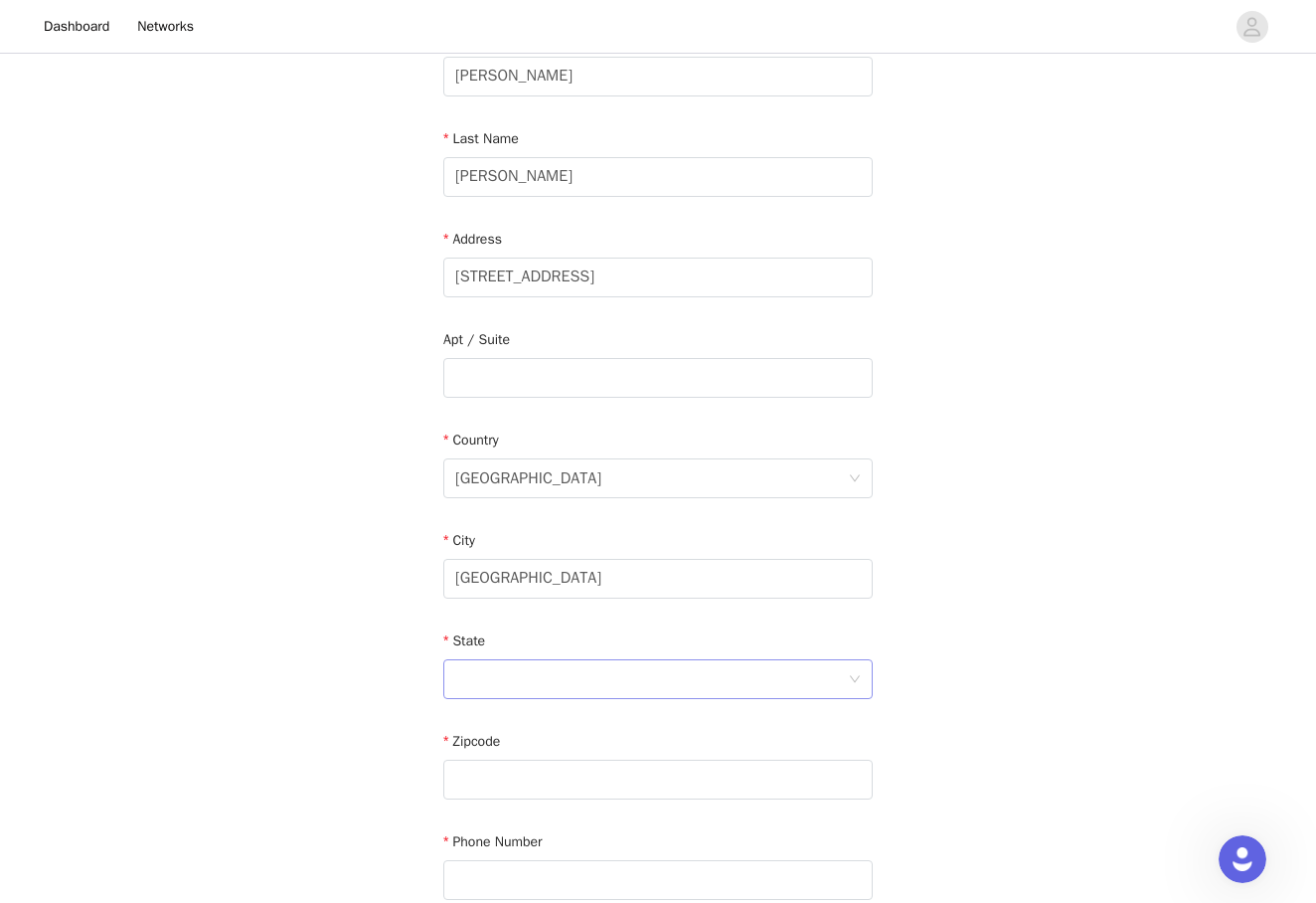 click at bounding box center (651, 679) 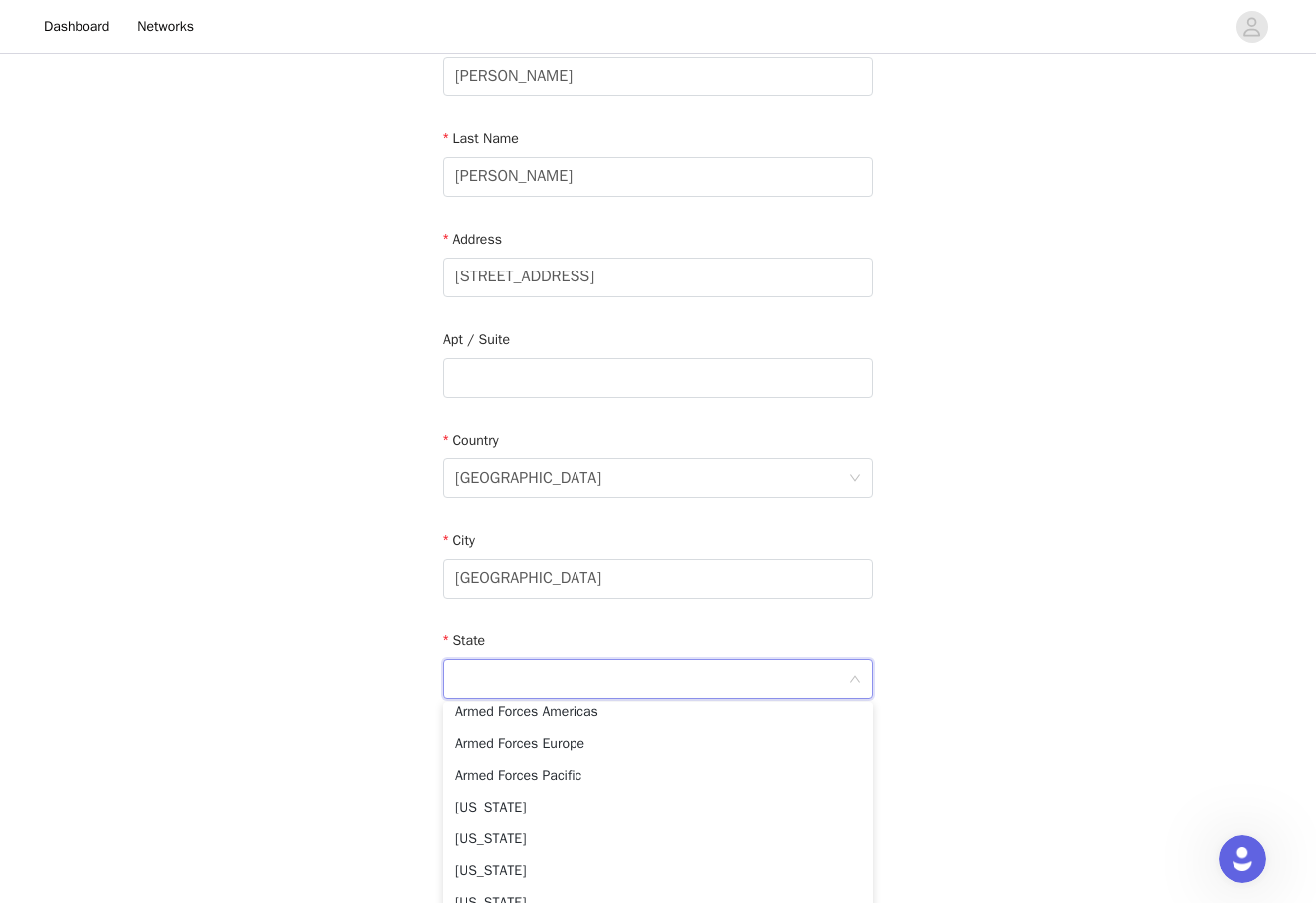 scroll, scrollTop: 175, scrollLeft: 0, axis: vertical 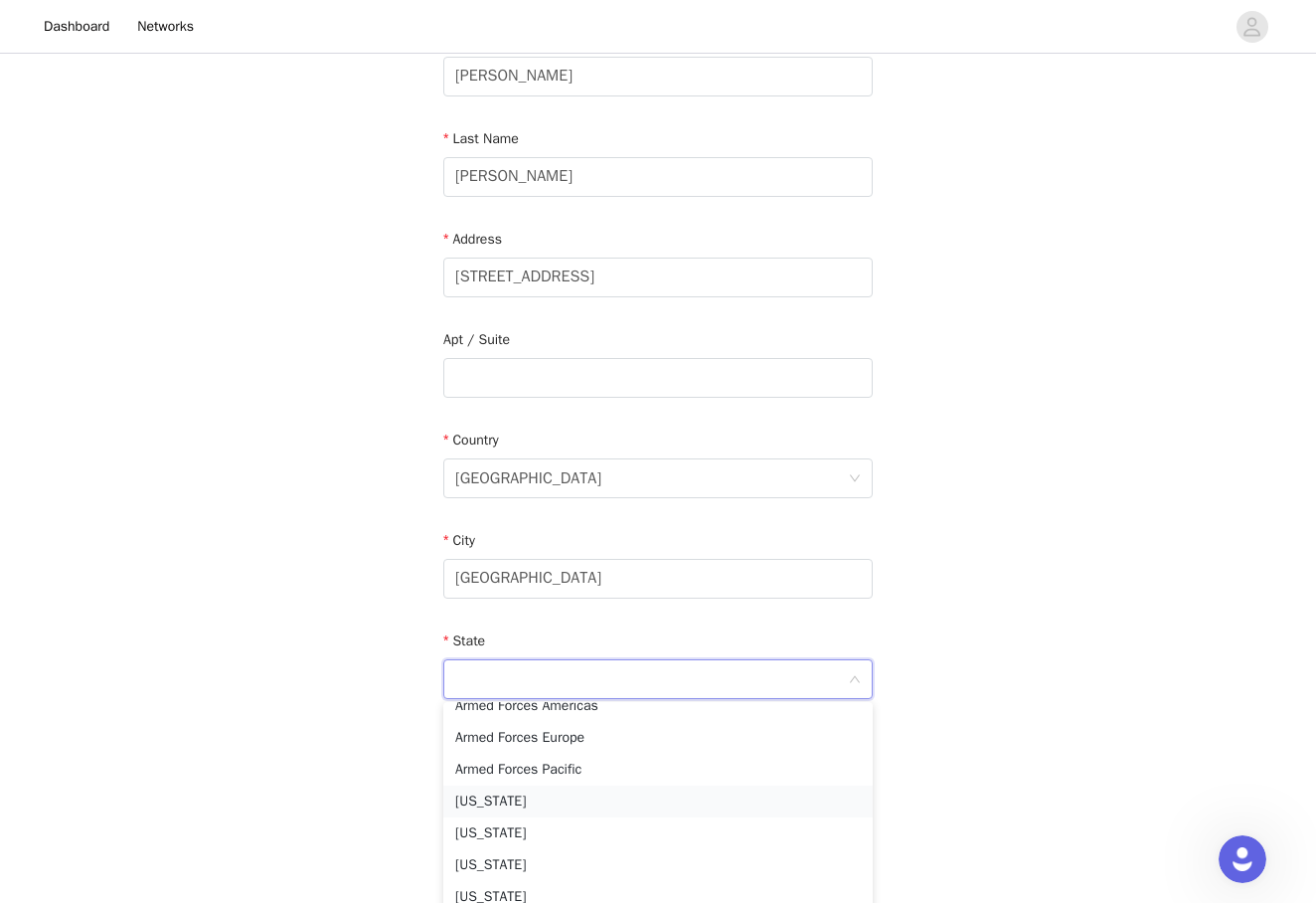 click on "California" at bounding box center [658, 802] 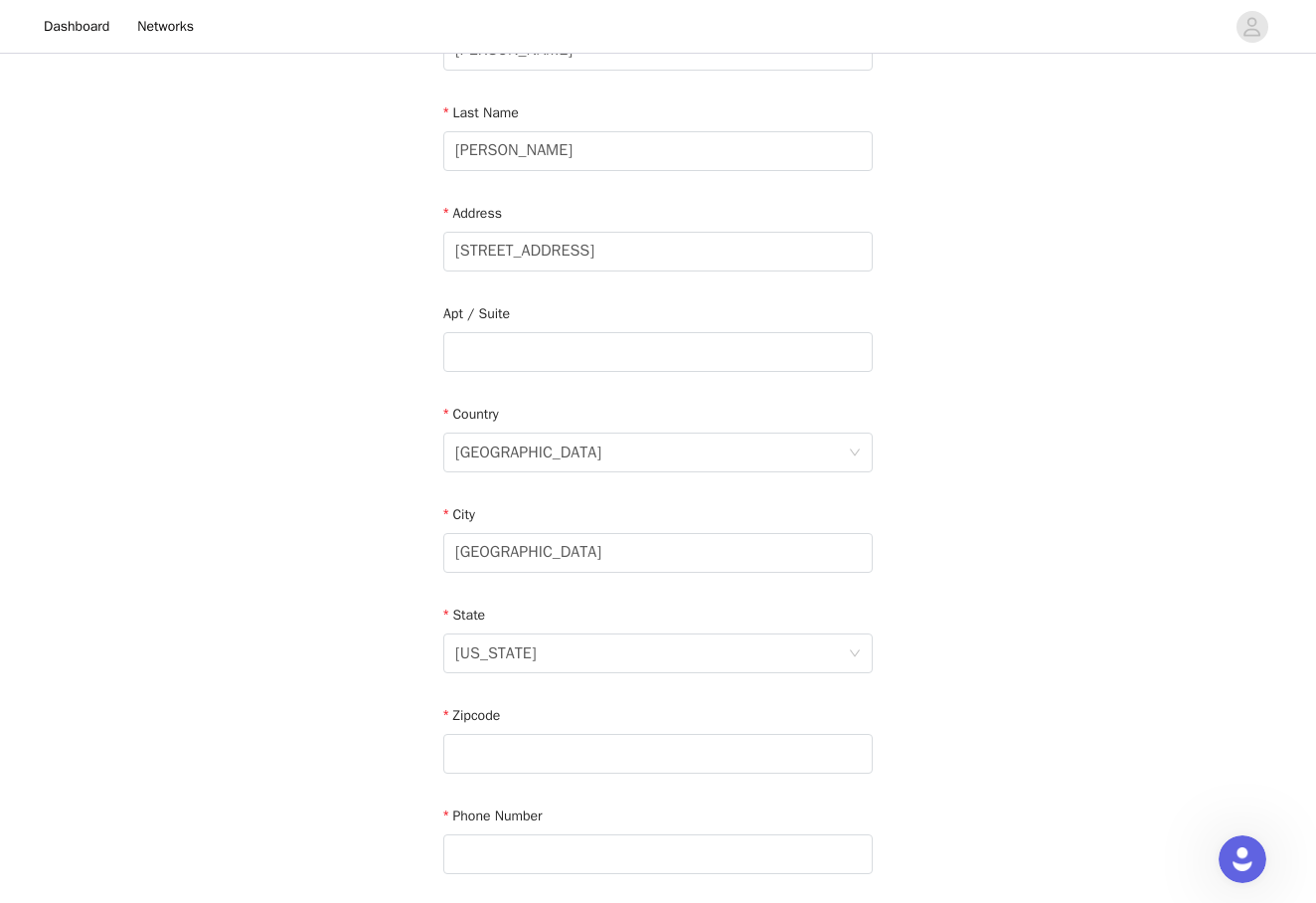scroll, scrollTop: 309, scrollLeft: 0, axis: vertical 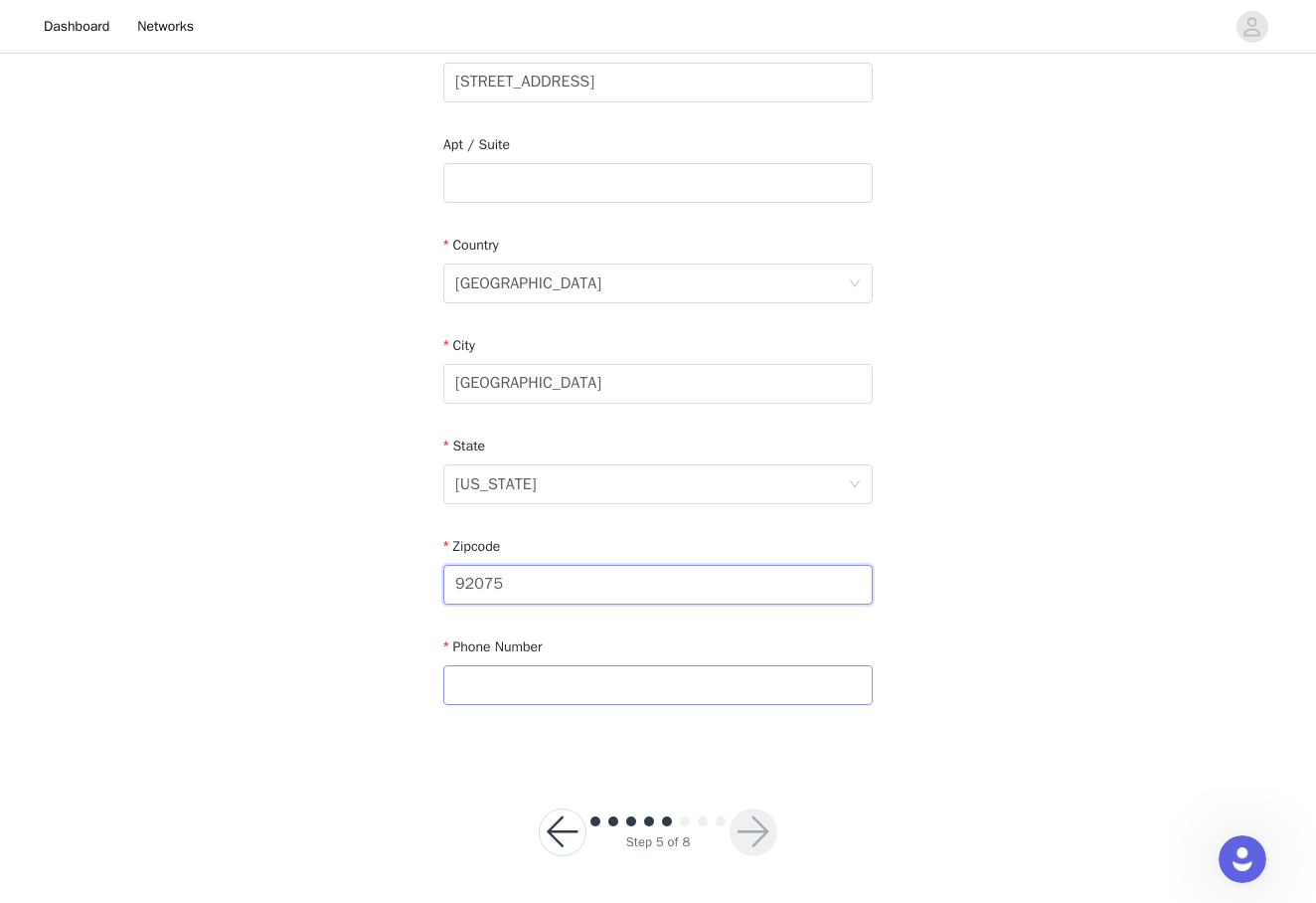 type on "92075" 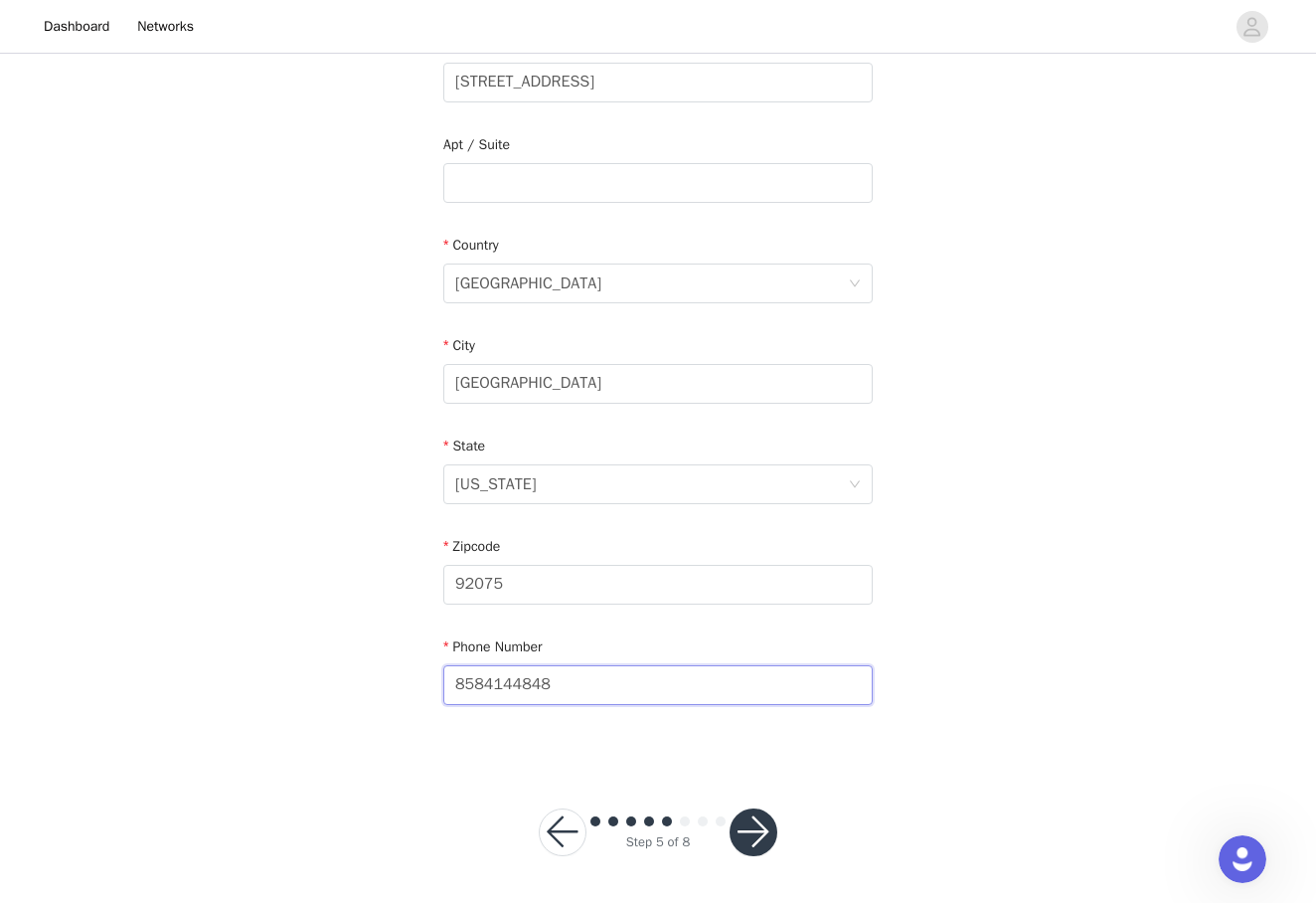 type on "8584144848" 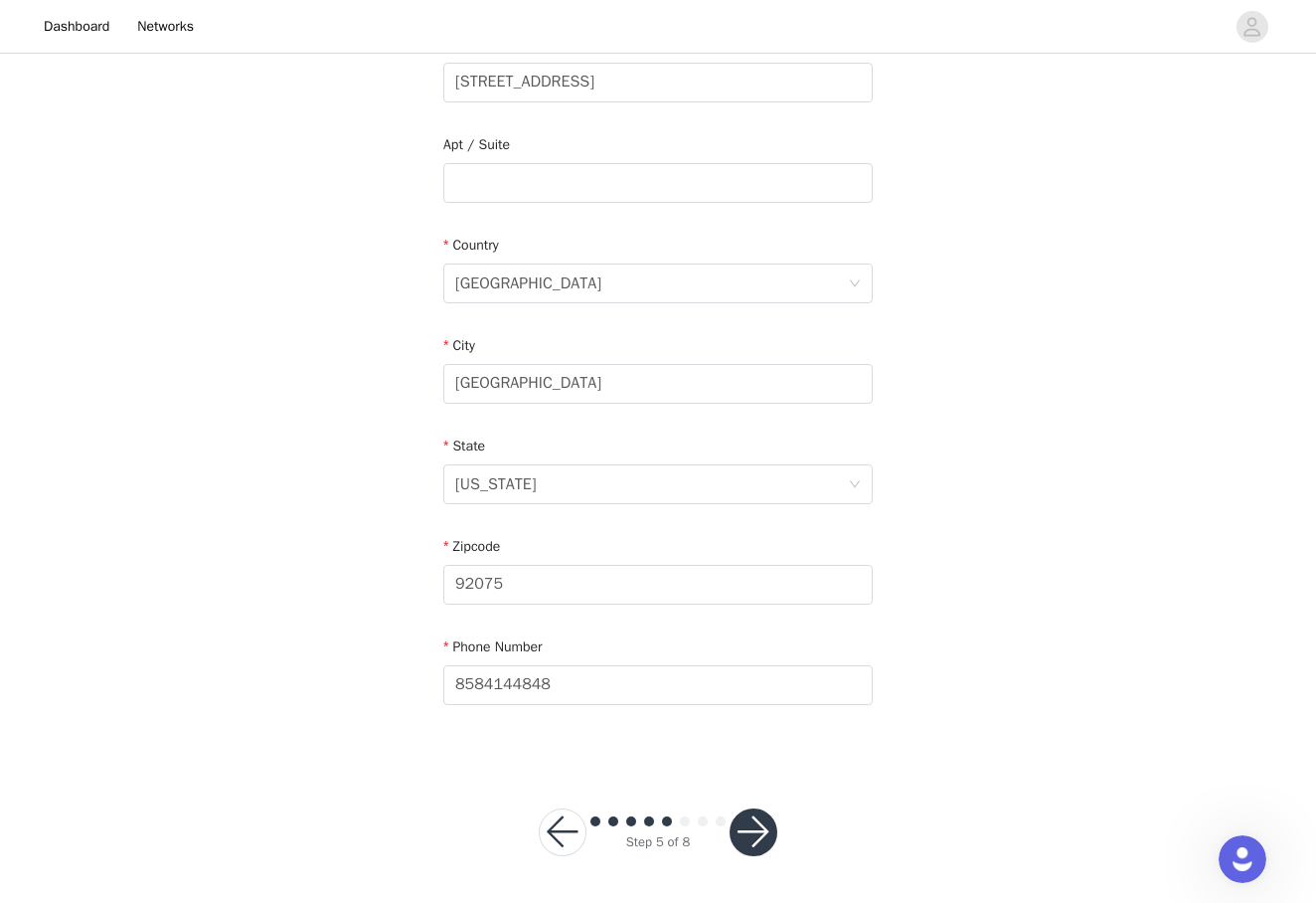 click at bounding box center (753, 832) 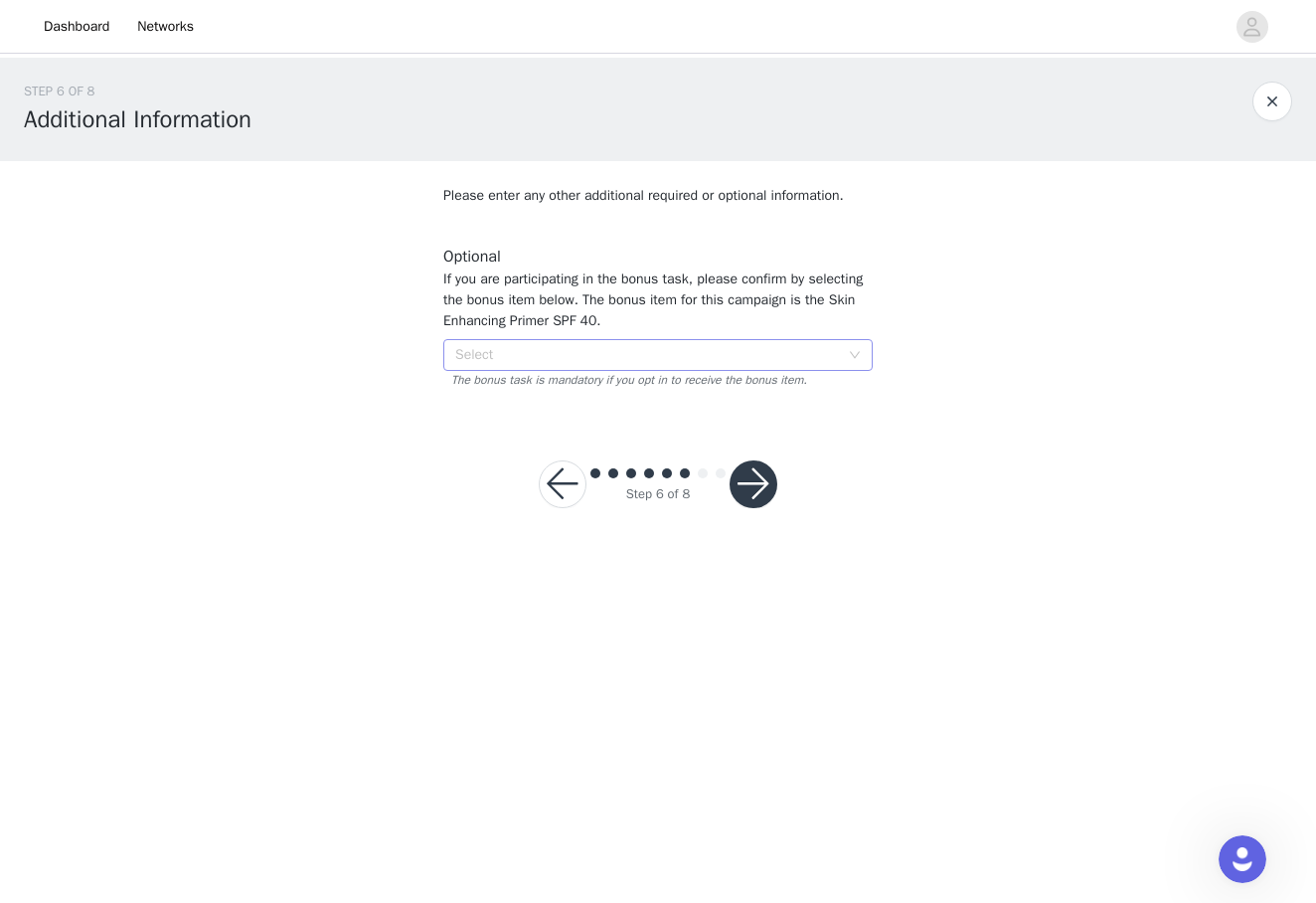 click on "Select" at bounding box center [647, 355] 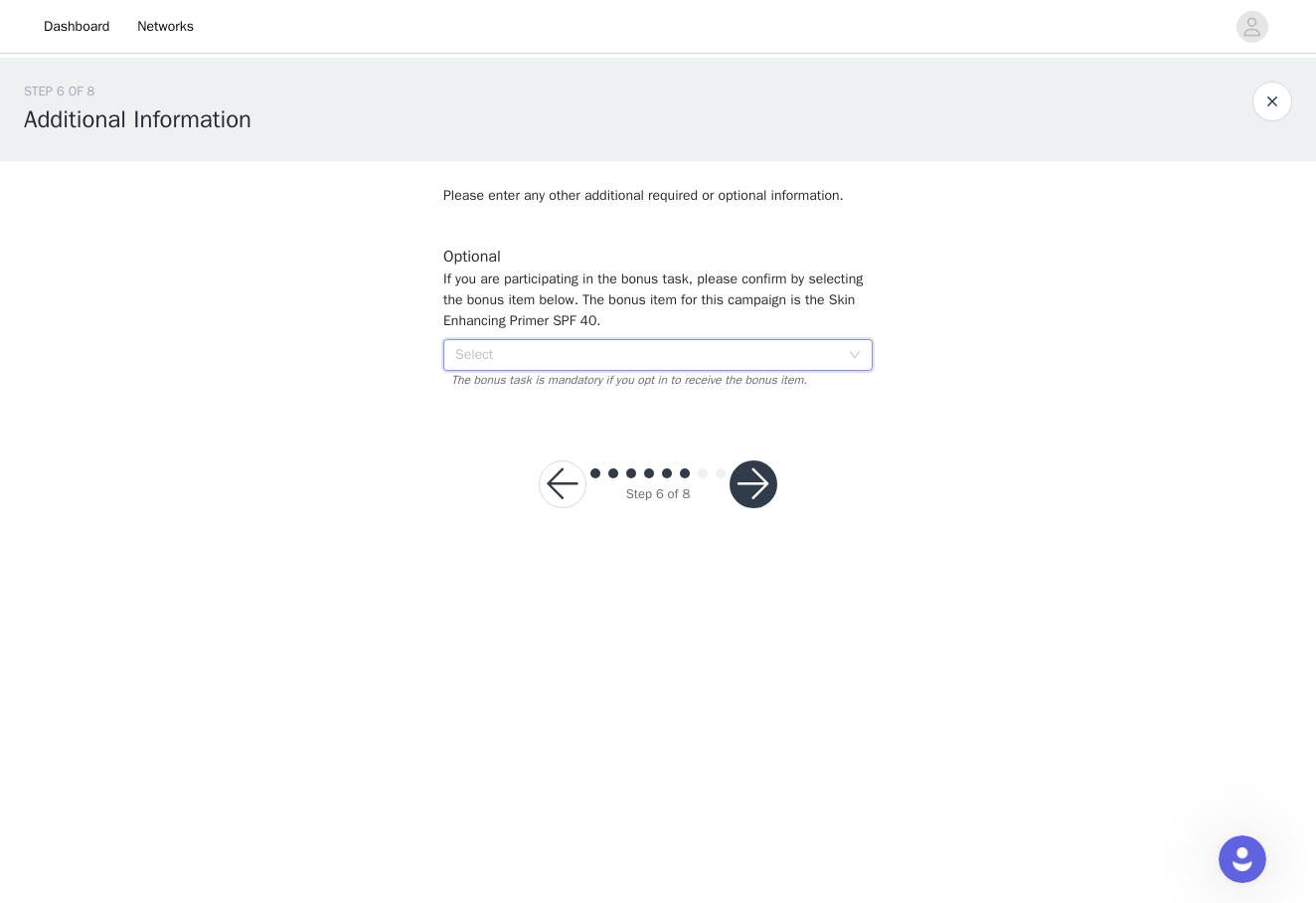 click at bounding box center (563, 484) 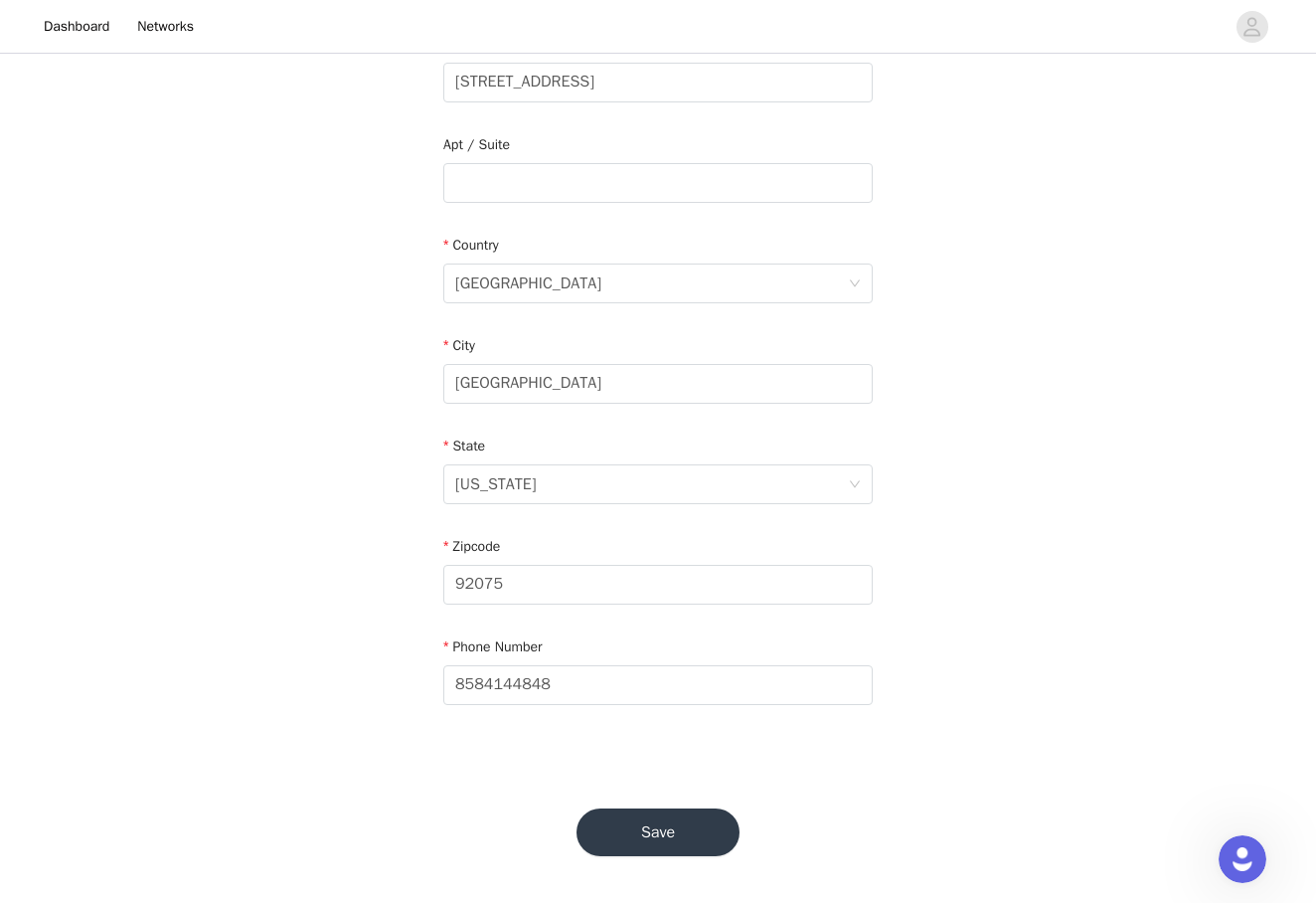 scroll, scrollTop: 0, scrollLeft: 0, axis: both 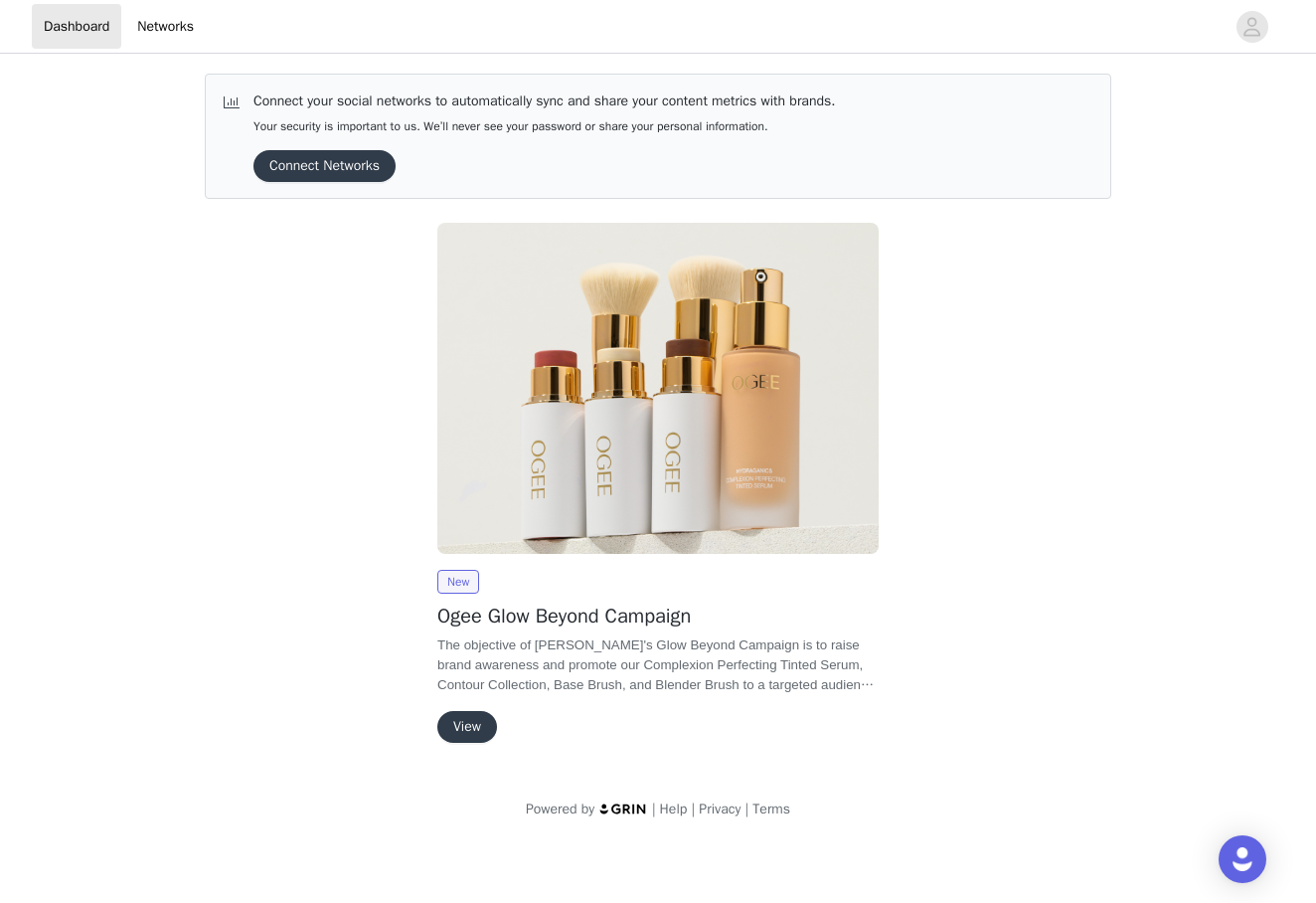 click on "View" at bounding box center (467, 727) 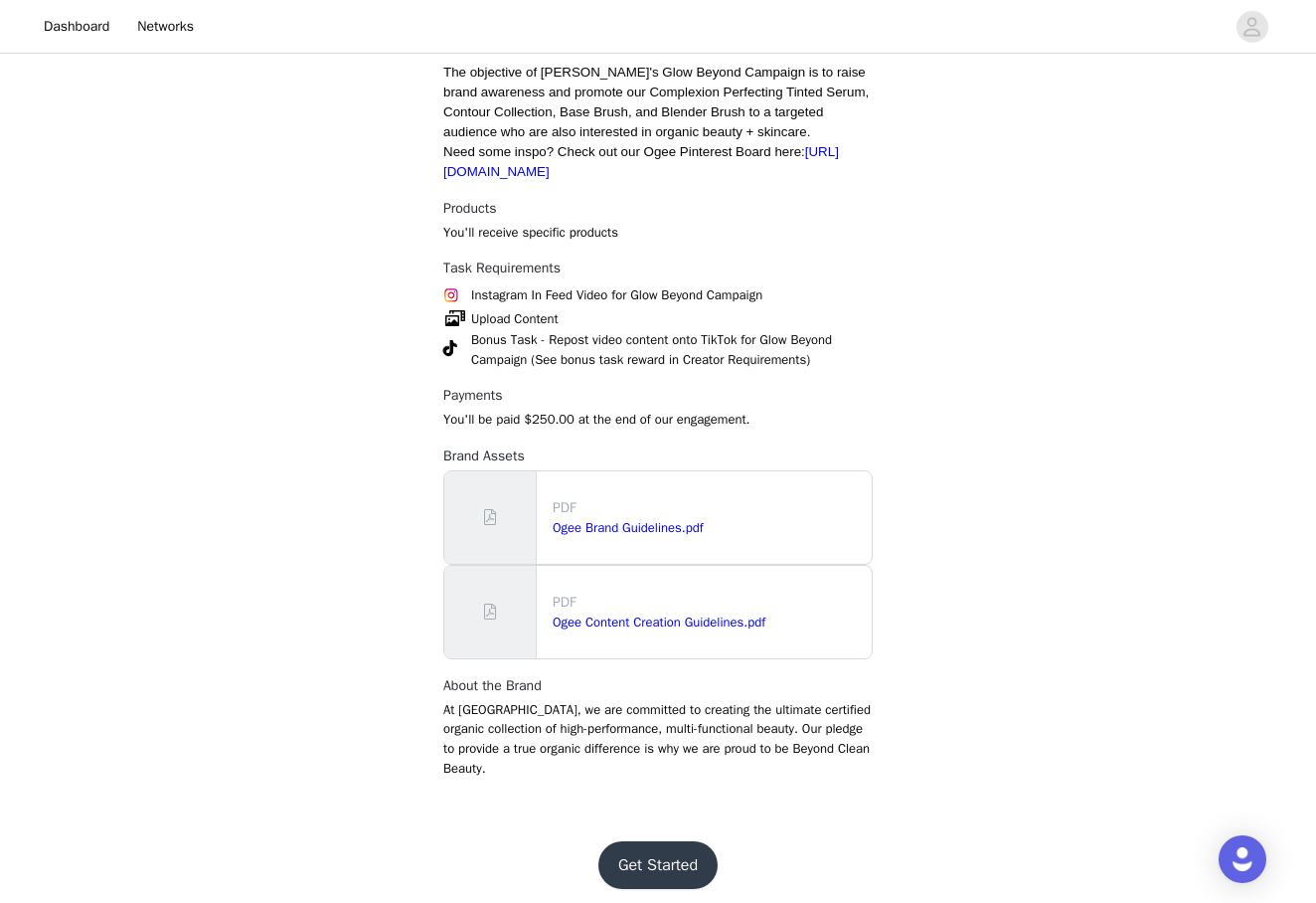 scroll, scrollTop: 605, scrollLeft: 0, axis: vertical 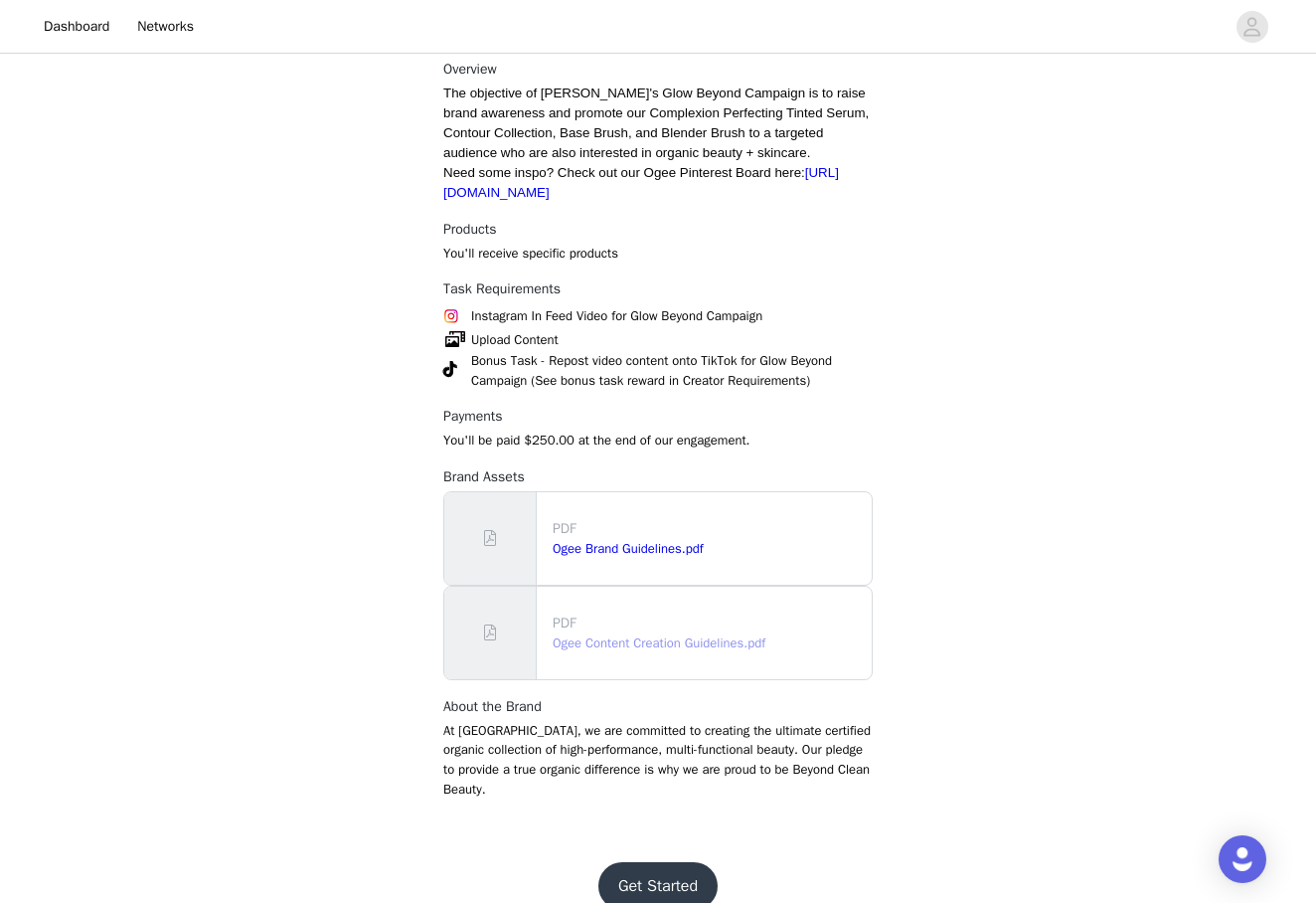 click on "Ogee Content Creation Guidelines.pdf" at bounding box center [659, 642] 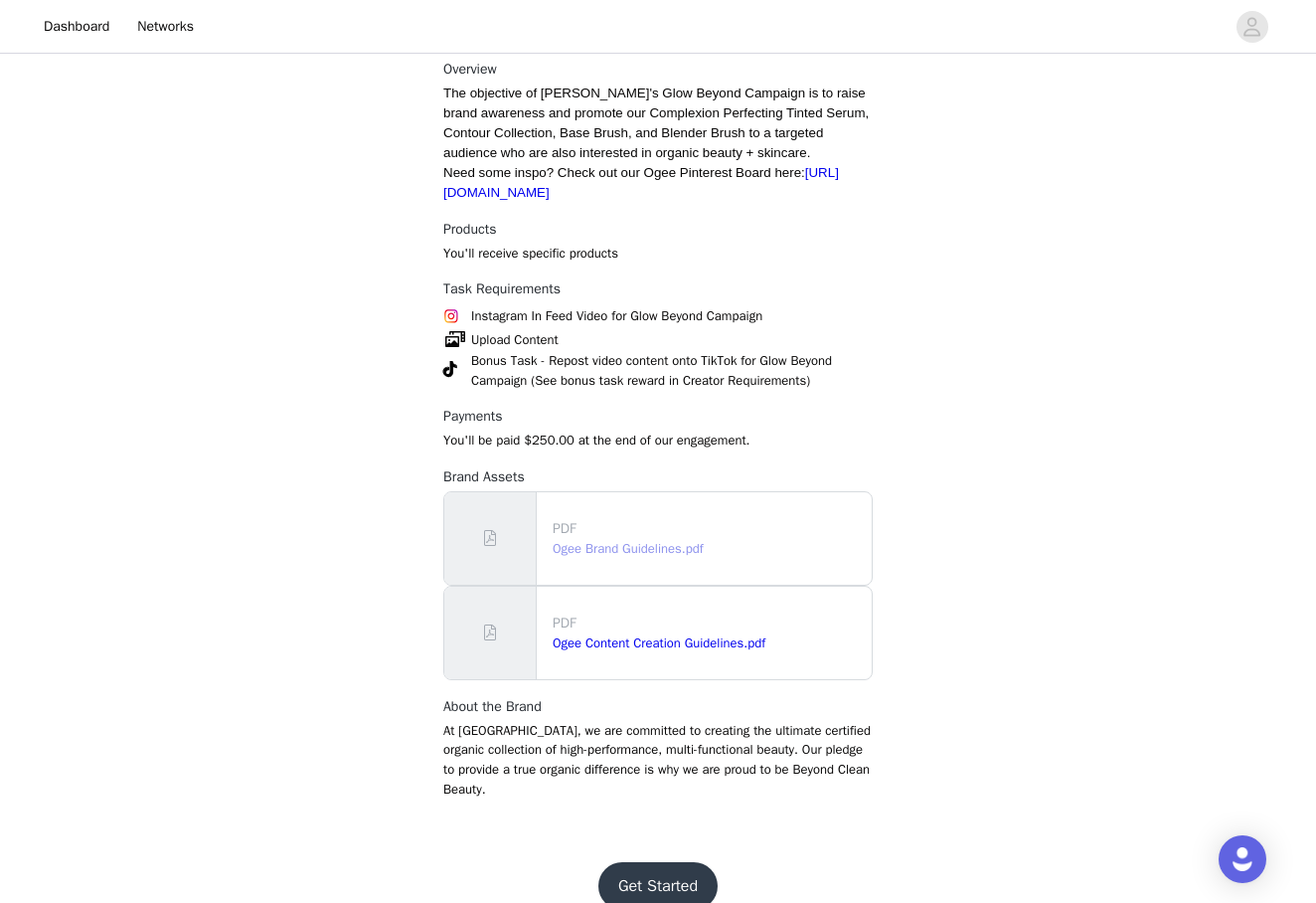 click on "Ogee Brand Guidelines.pdf" at bounding box center [628, 548] 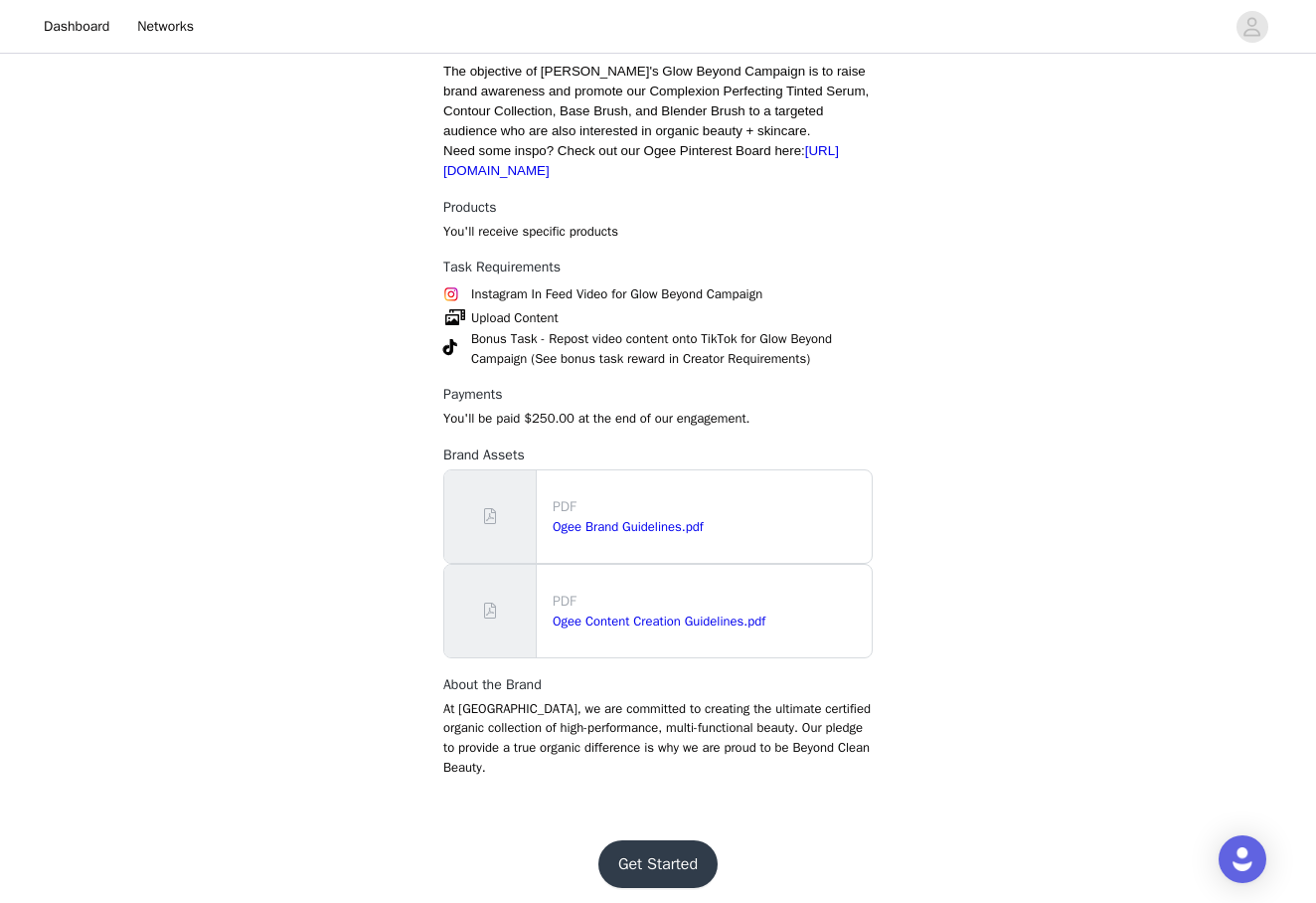 scroll, scrollTop: 626, scrollLeft: 0, axis: vertical 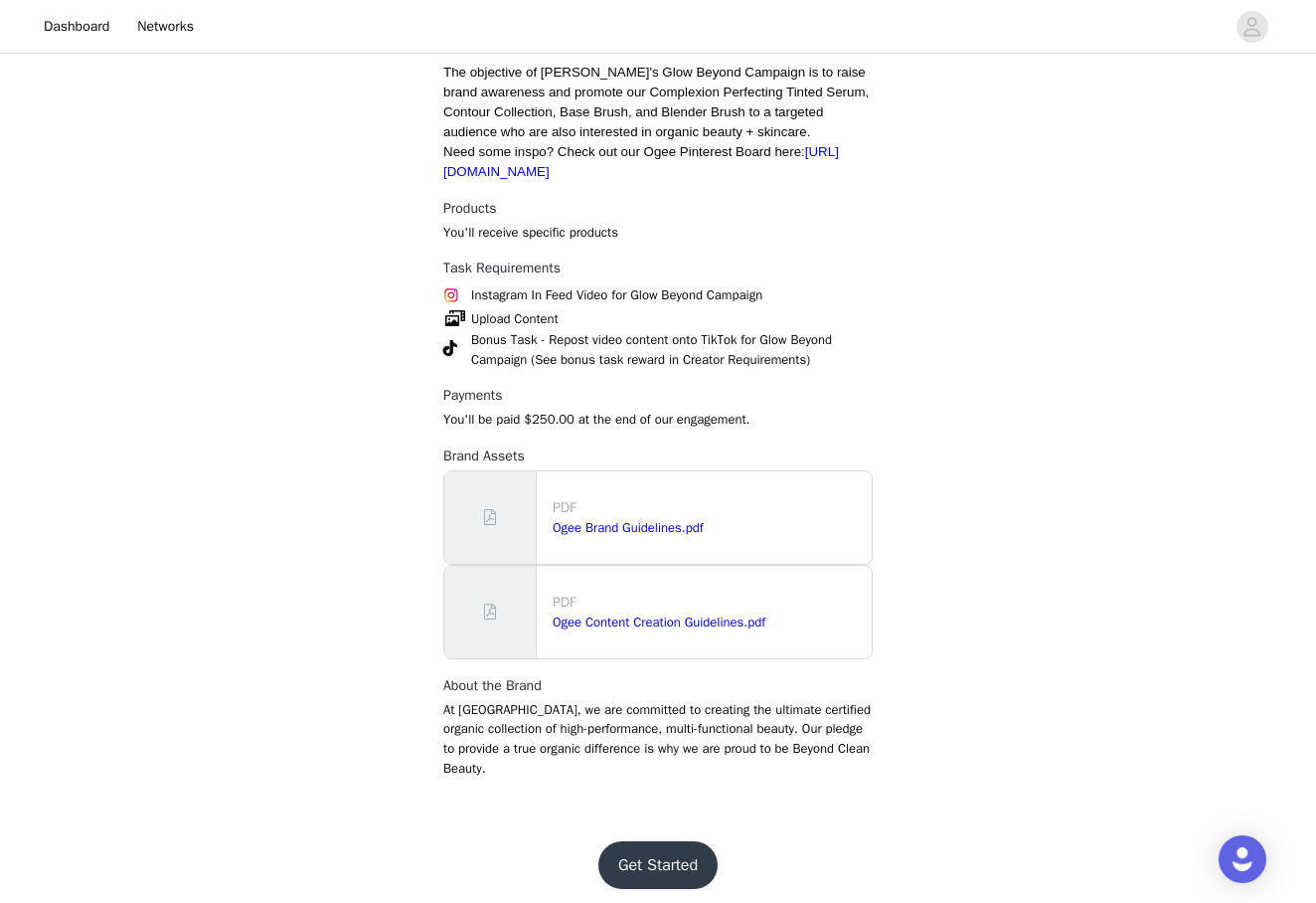 click on "Get Started" at bounding box center [658, 865] 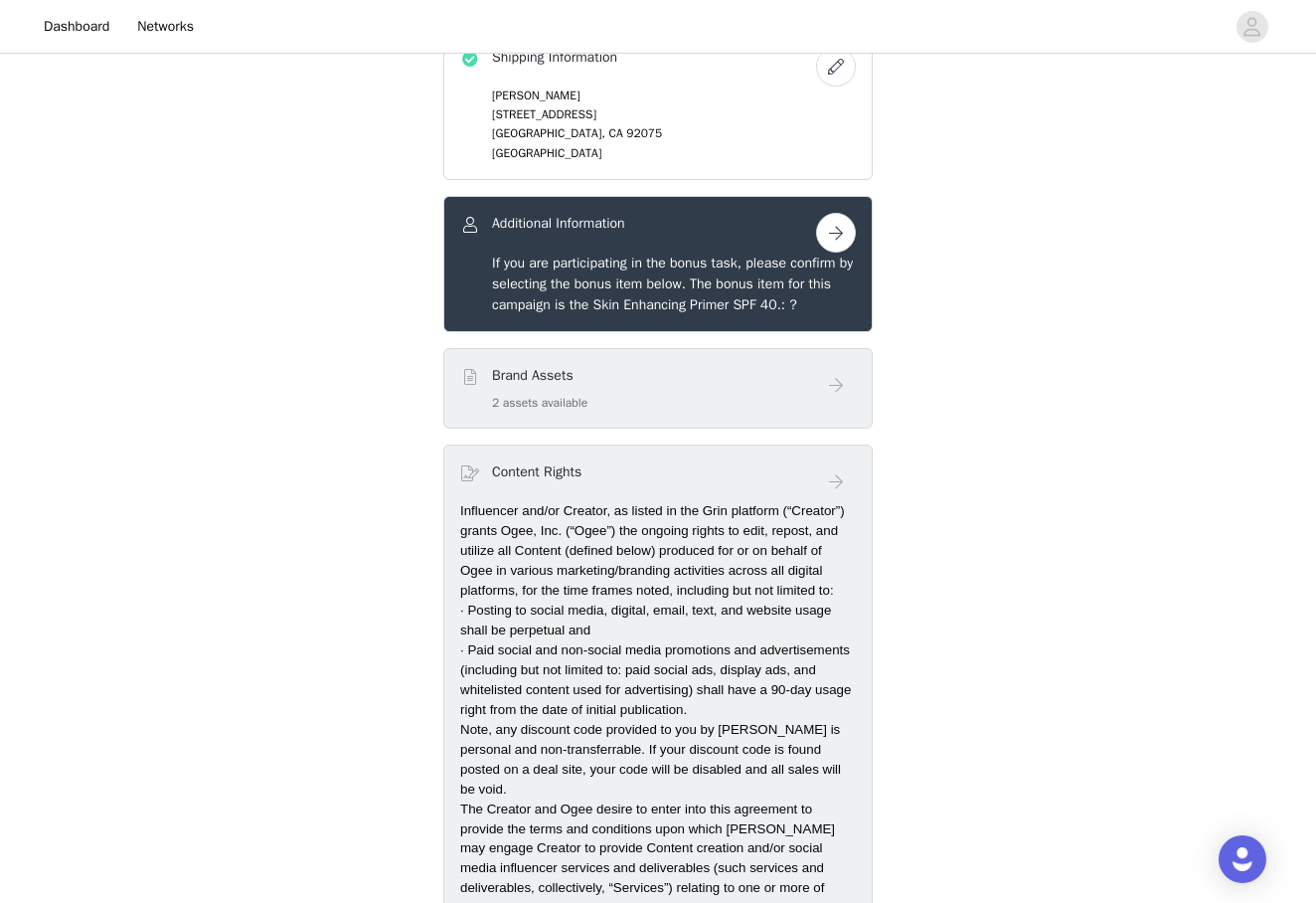 scroll, scrollTop: 1189, scrollLeft: 0, axis: vertical 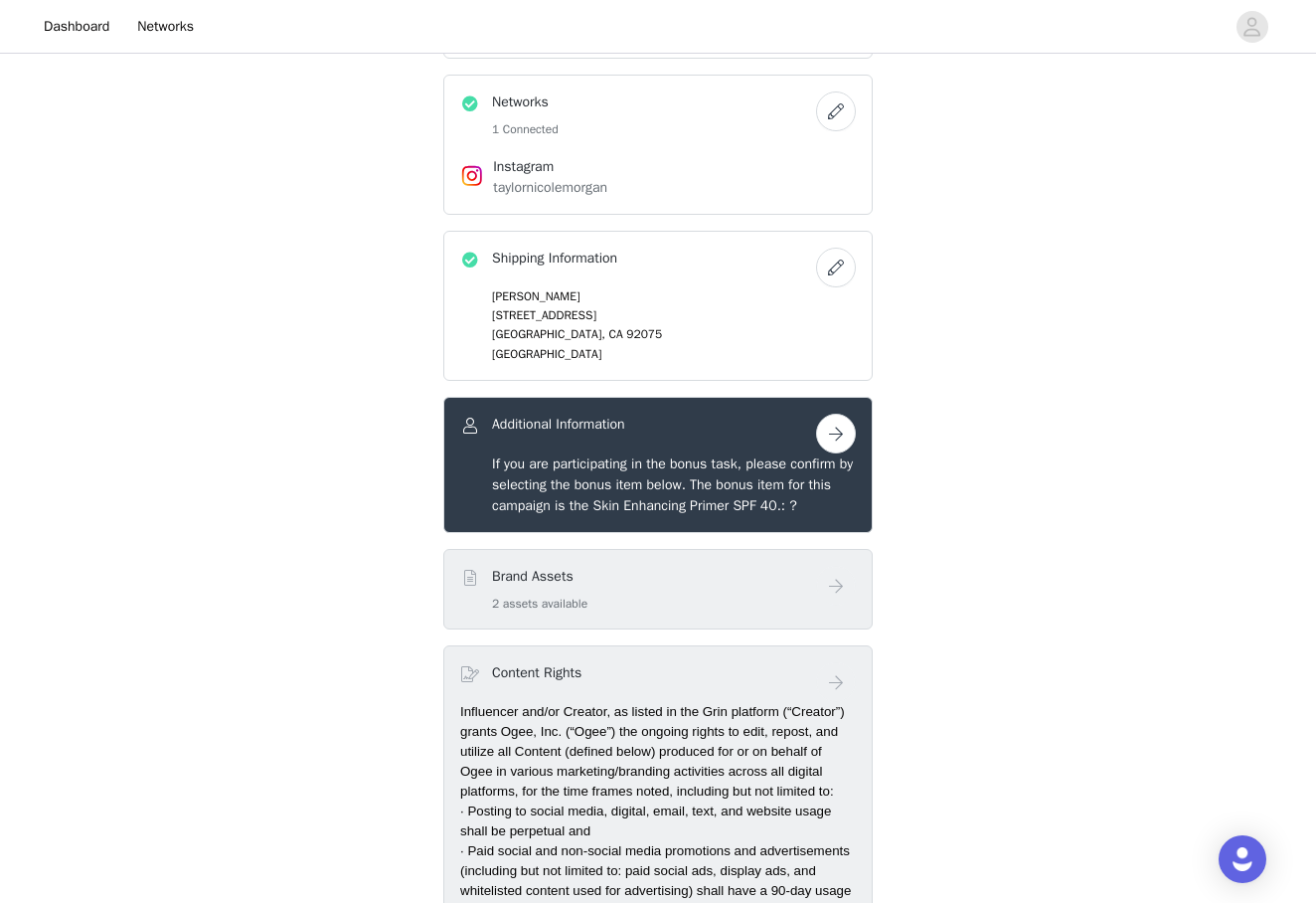 click on "Brand Assets   2 assets available" at bounding box center (638, 589) 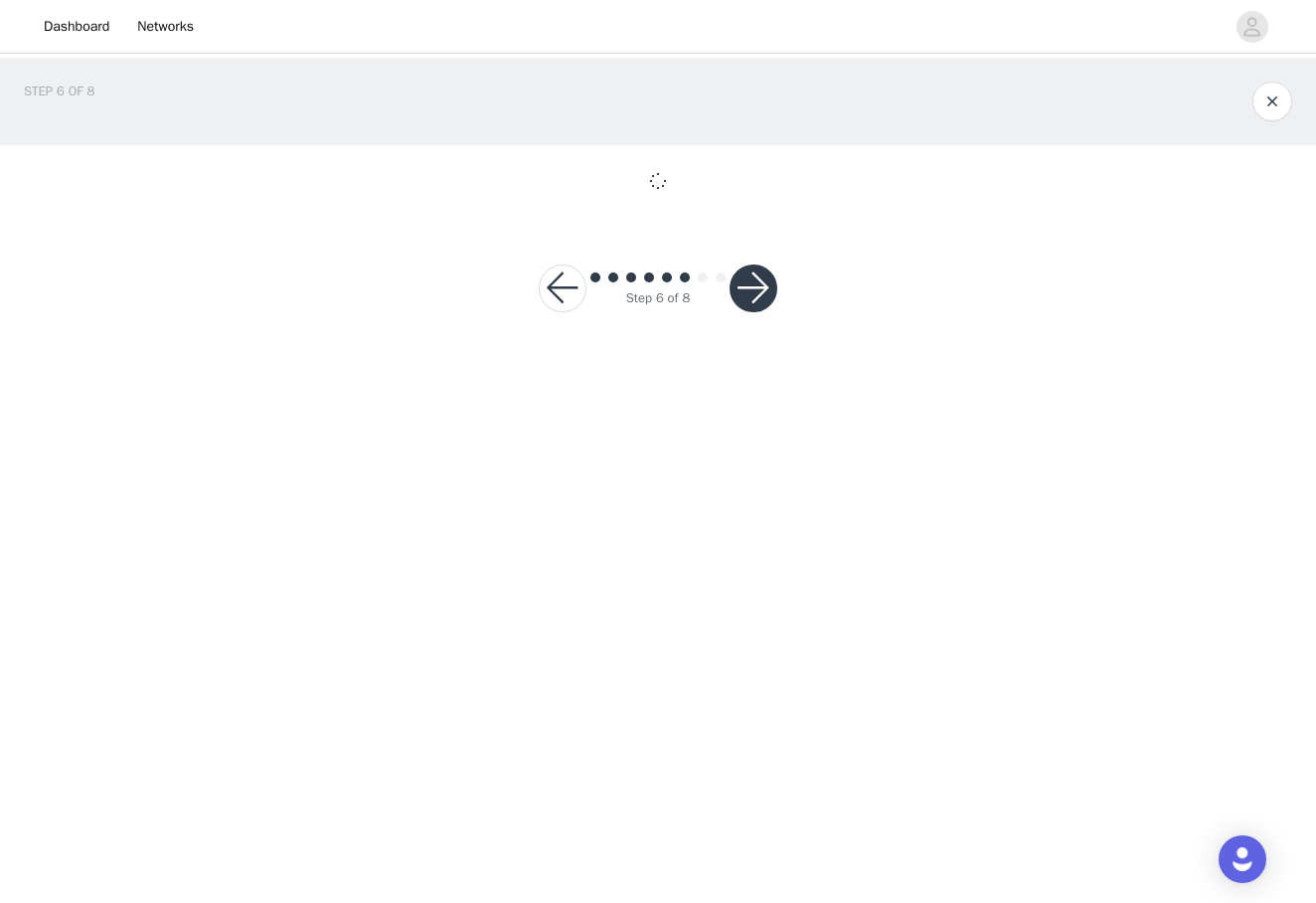 scroll, scrollTop: 0, scrollLeft: 0, axis: both 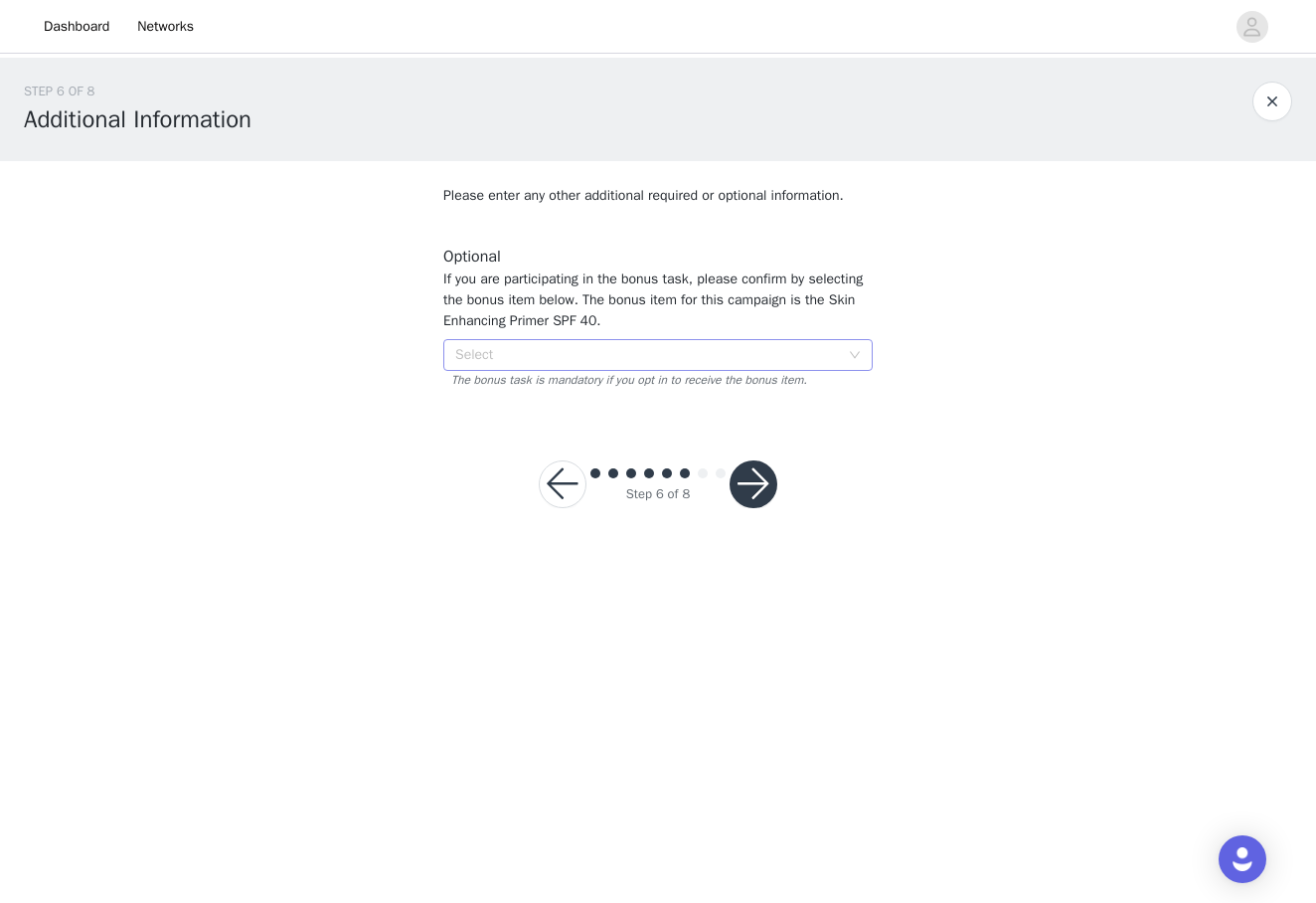 click on "Select" at bounding box center (647, 355) 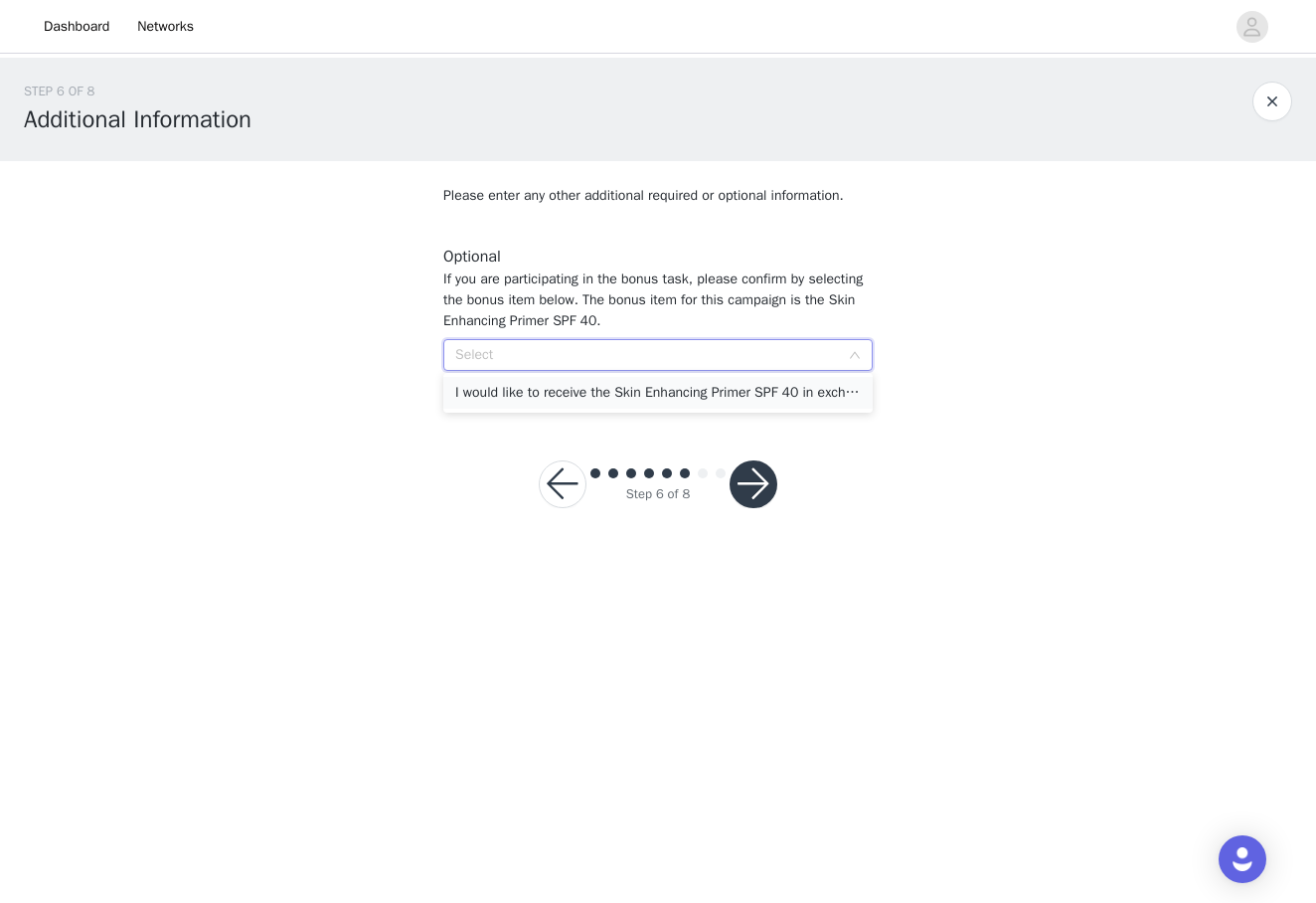 click on "I would like to receive the Skin Enhancing Primer SPF 40 in exchange for participation in the bonus task." at bounding box center [658, 393] 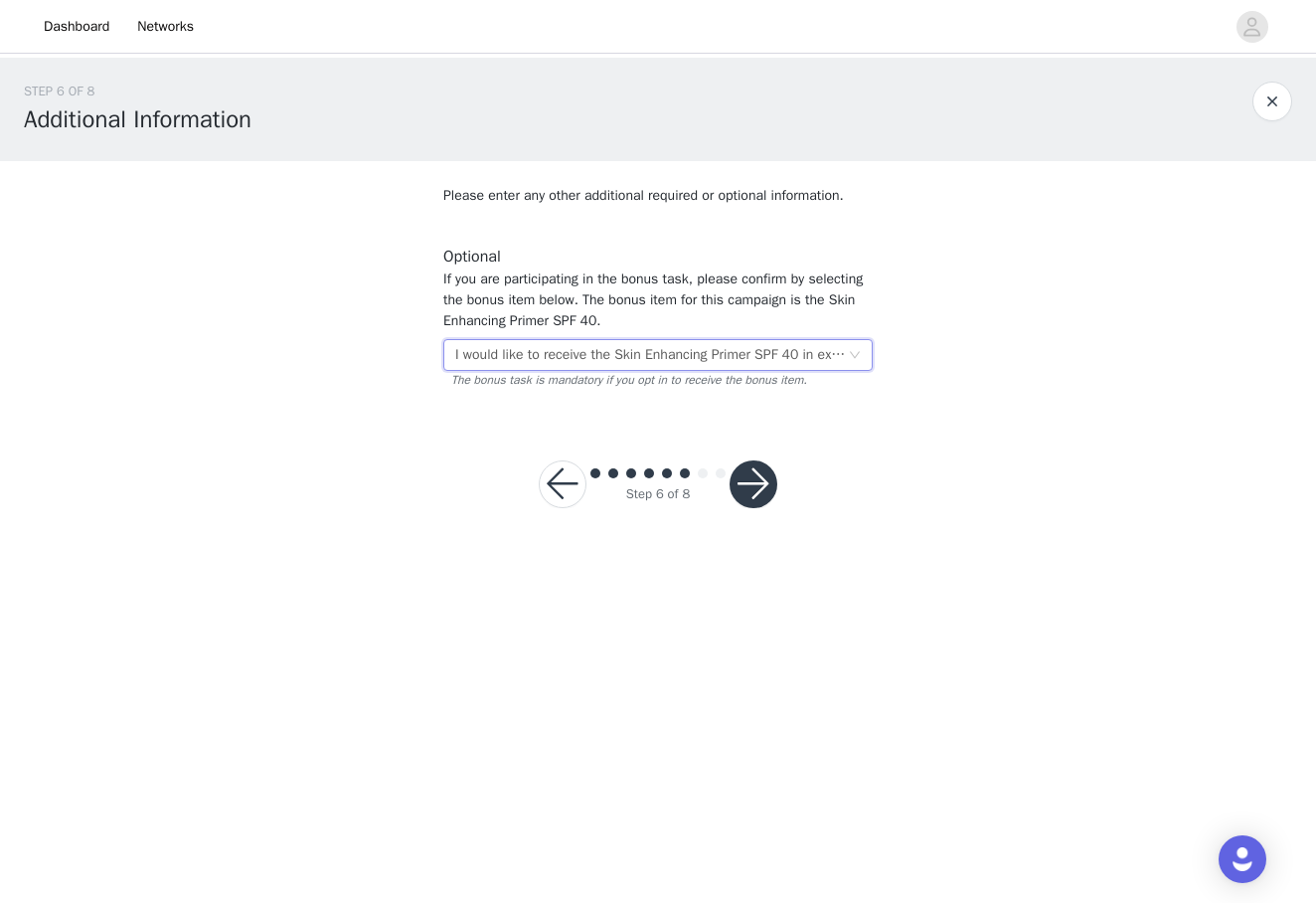 click at bounding box center [753, 484] 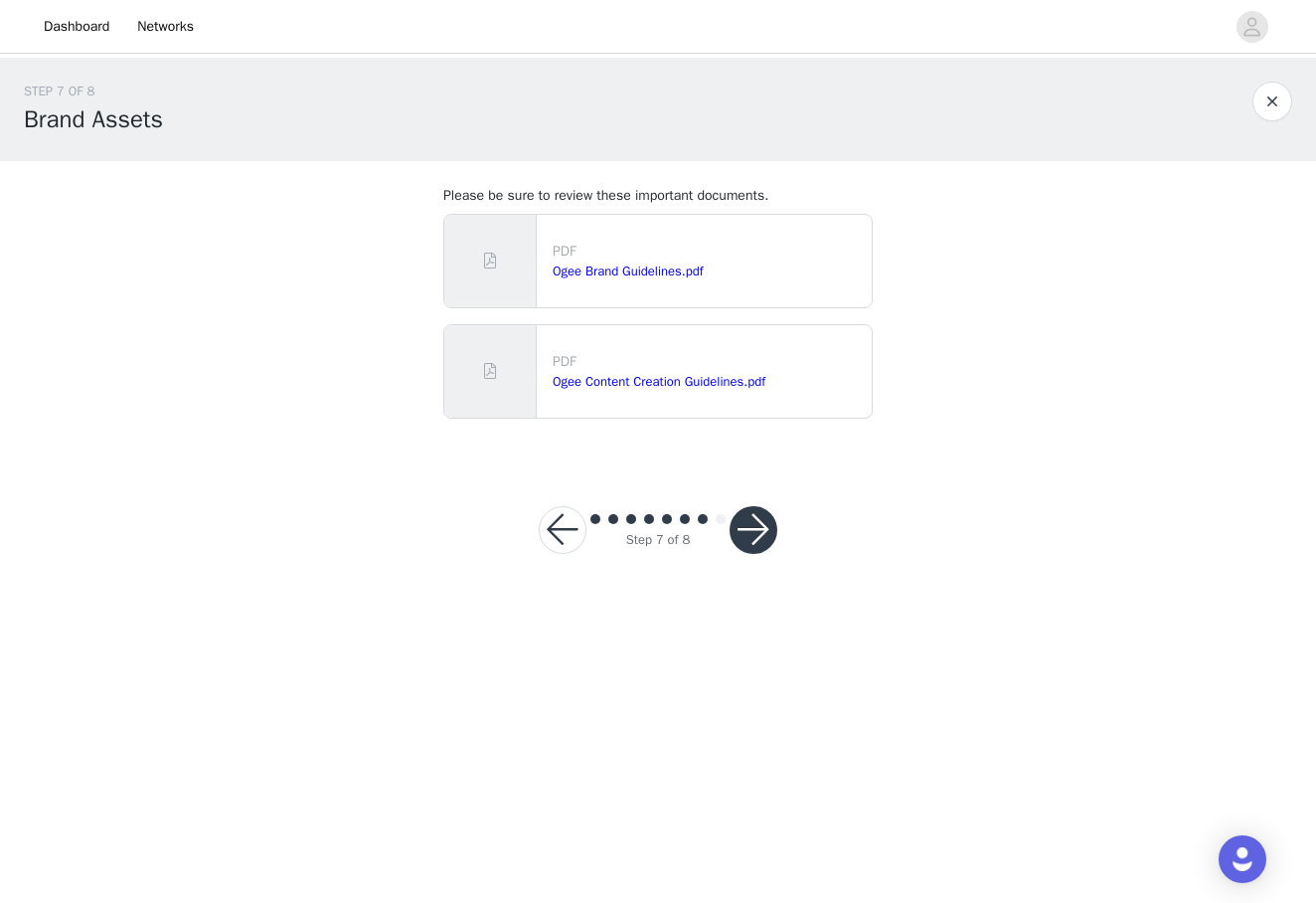 click at bounding box center [753, 530] 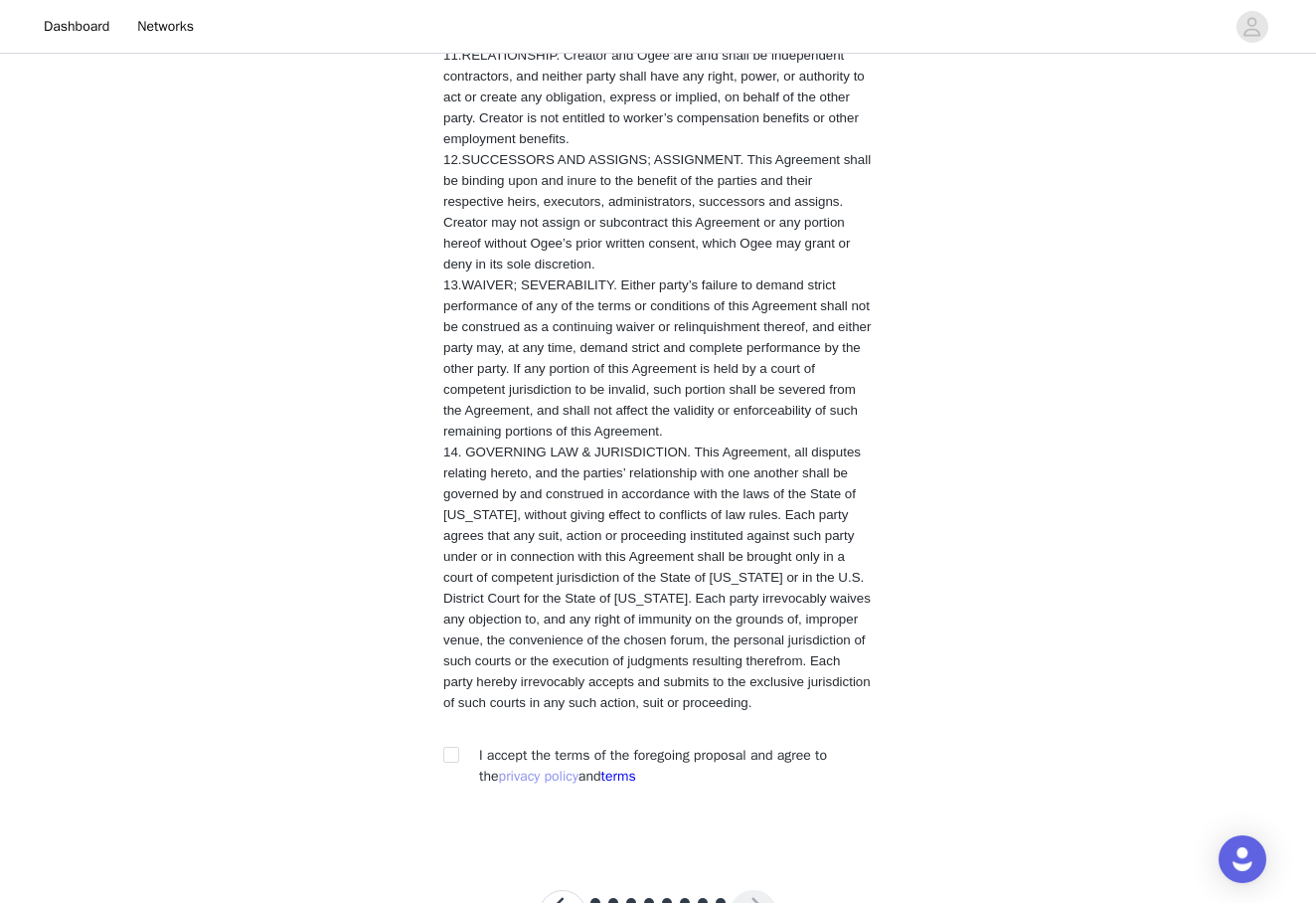 scroll, scrollTop: 3650, scrollLeft: 0, axis: vertical 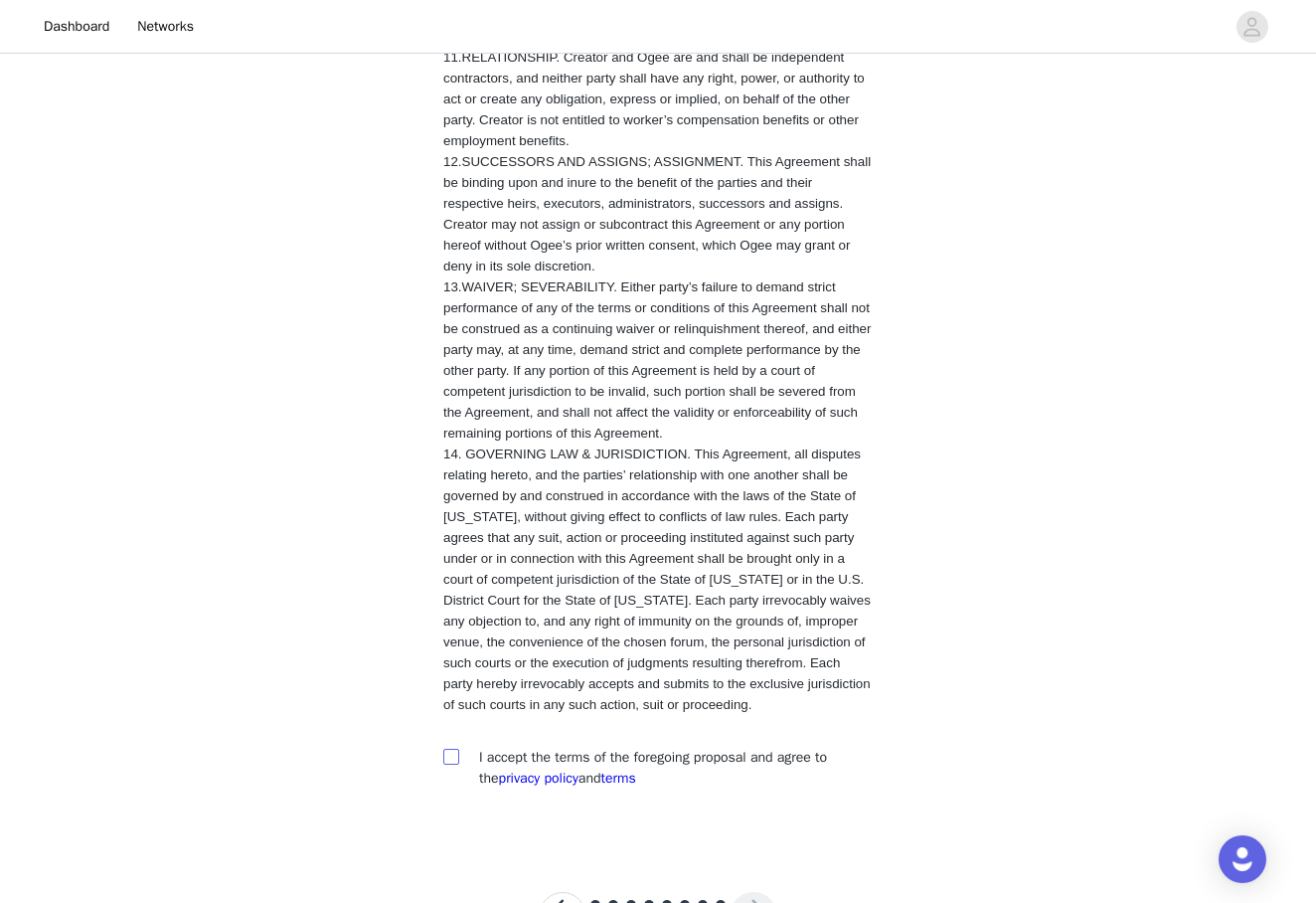 click at bounding box center (450, 756) 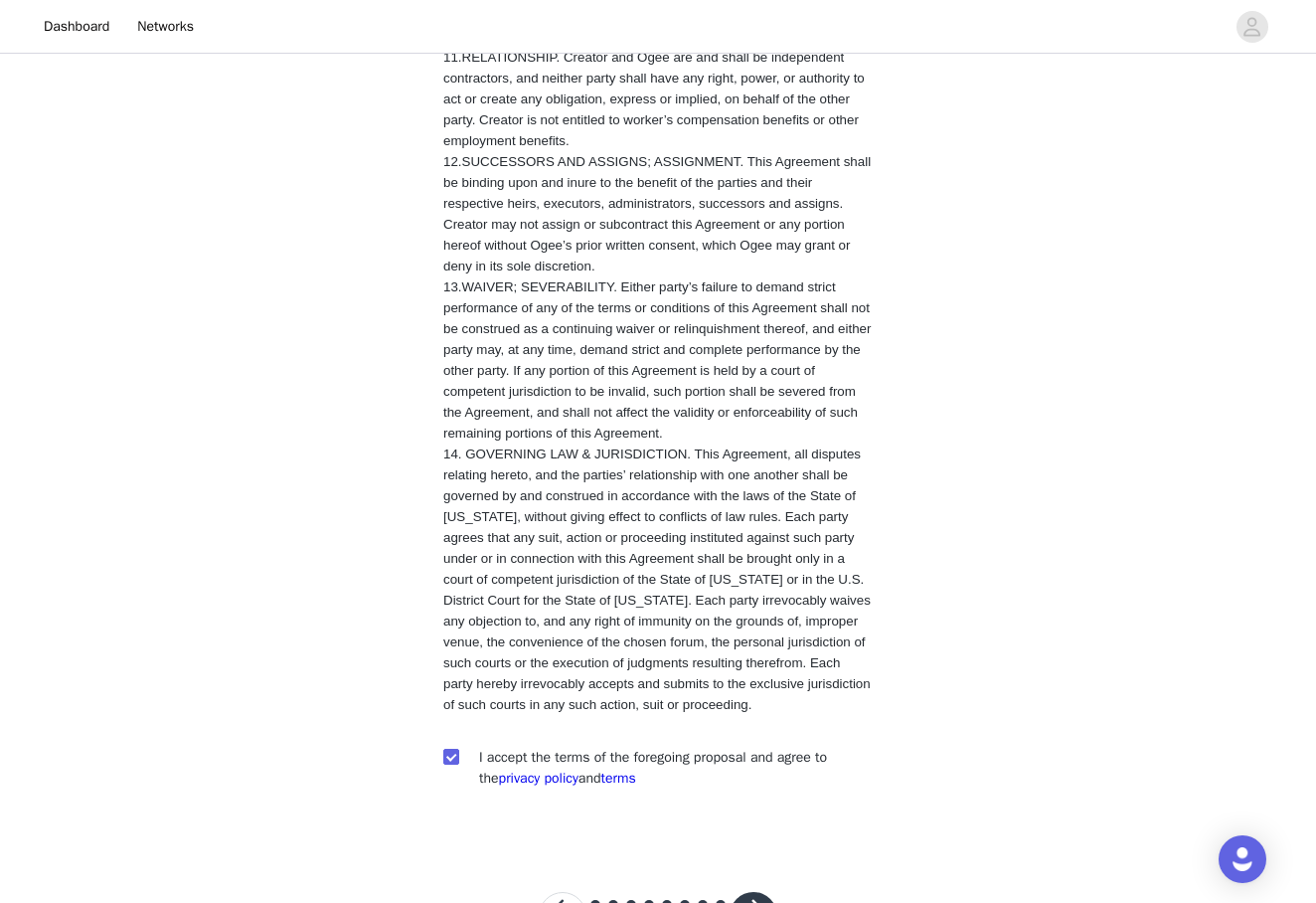 click at bounding box center (753, 916) 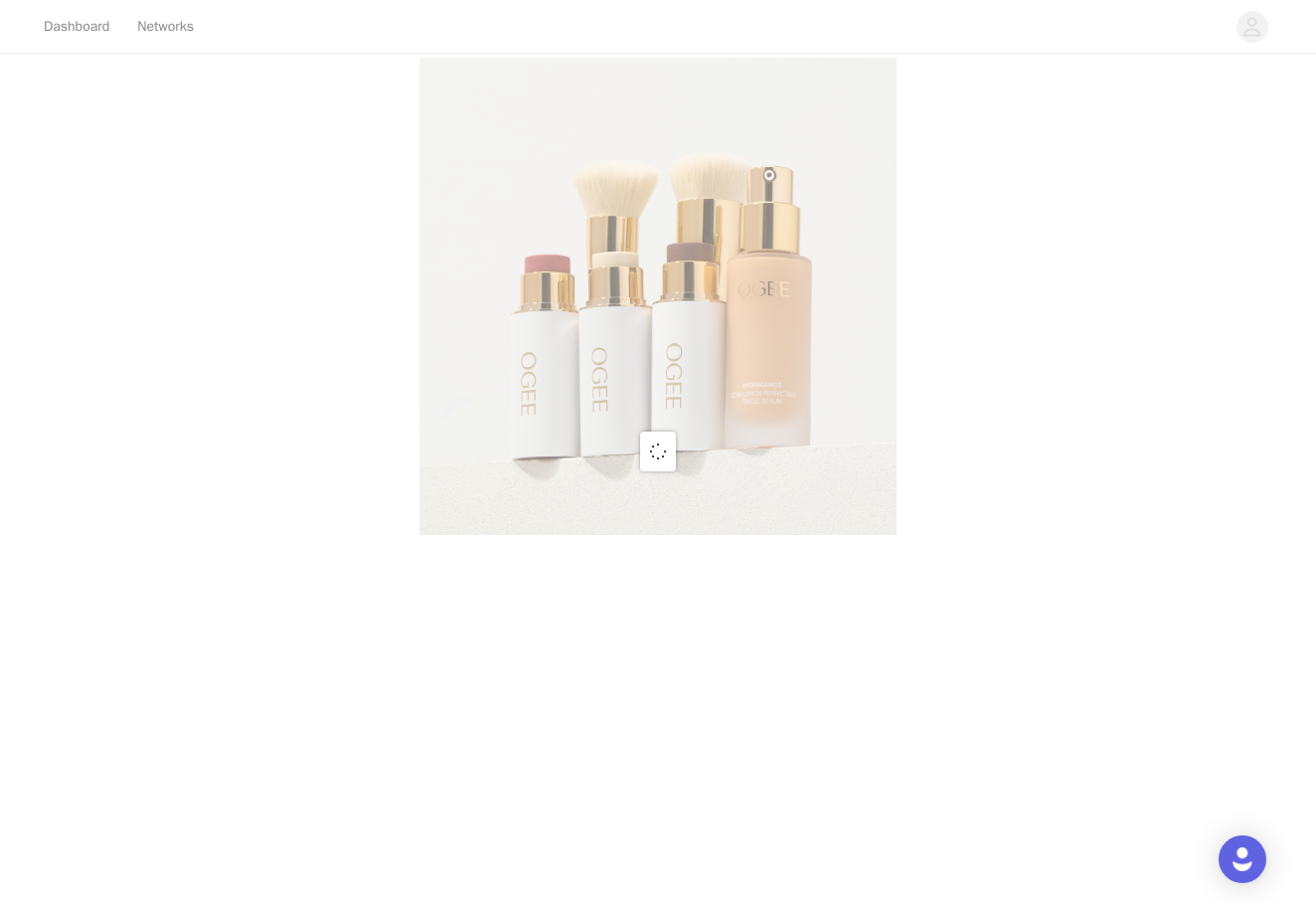 scroll, scrollTop: 0, scrollLeft: 0, axis: both 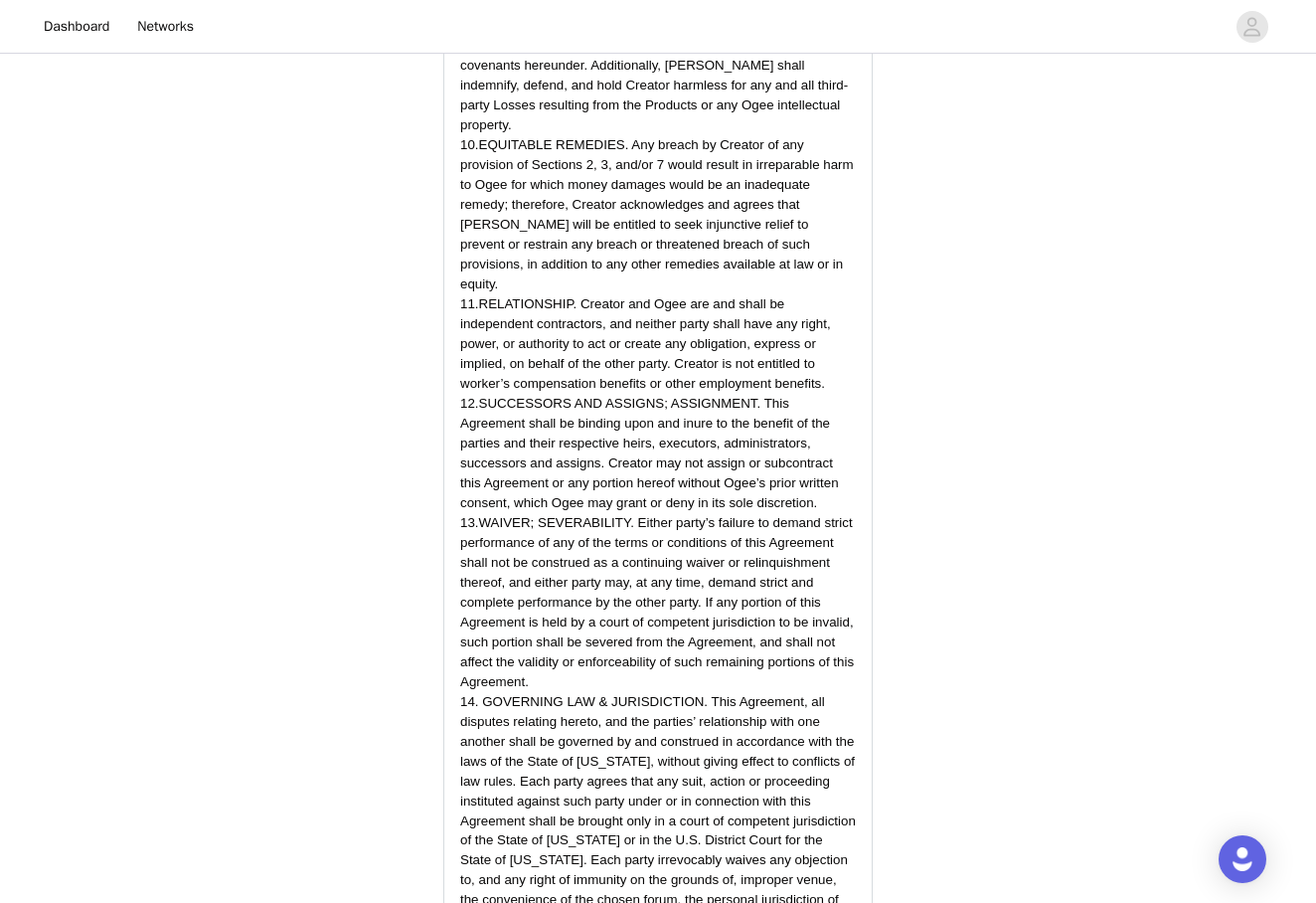 click on "Submit Proposal" at bounding box center [658, 1148] 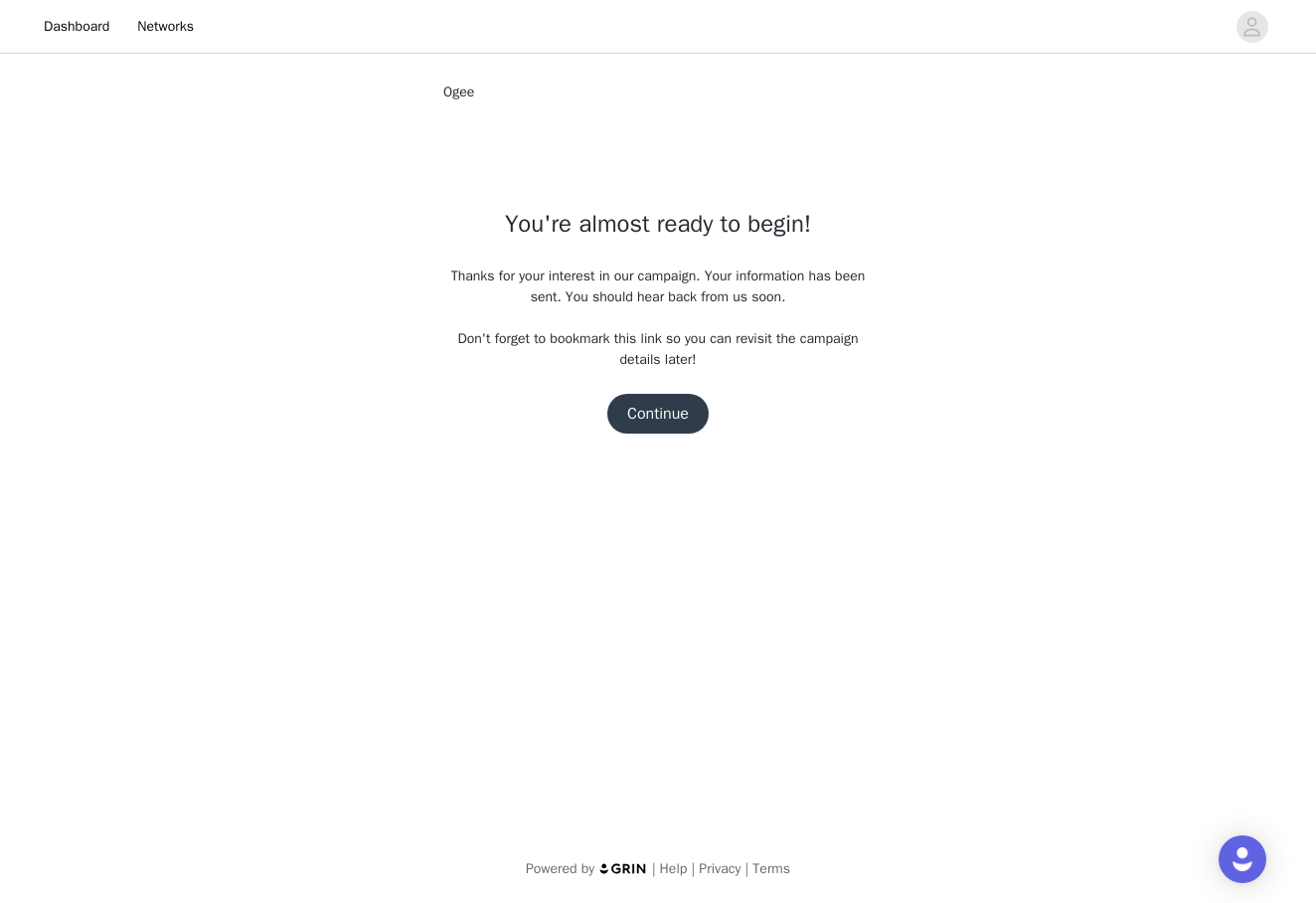 click on "Continue" at bounding box center [658, 414] 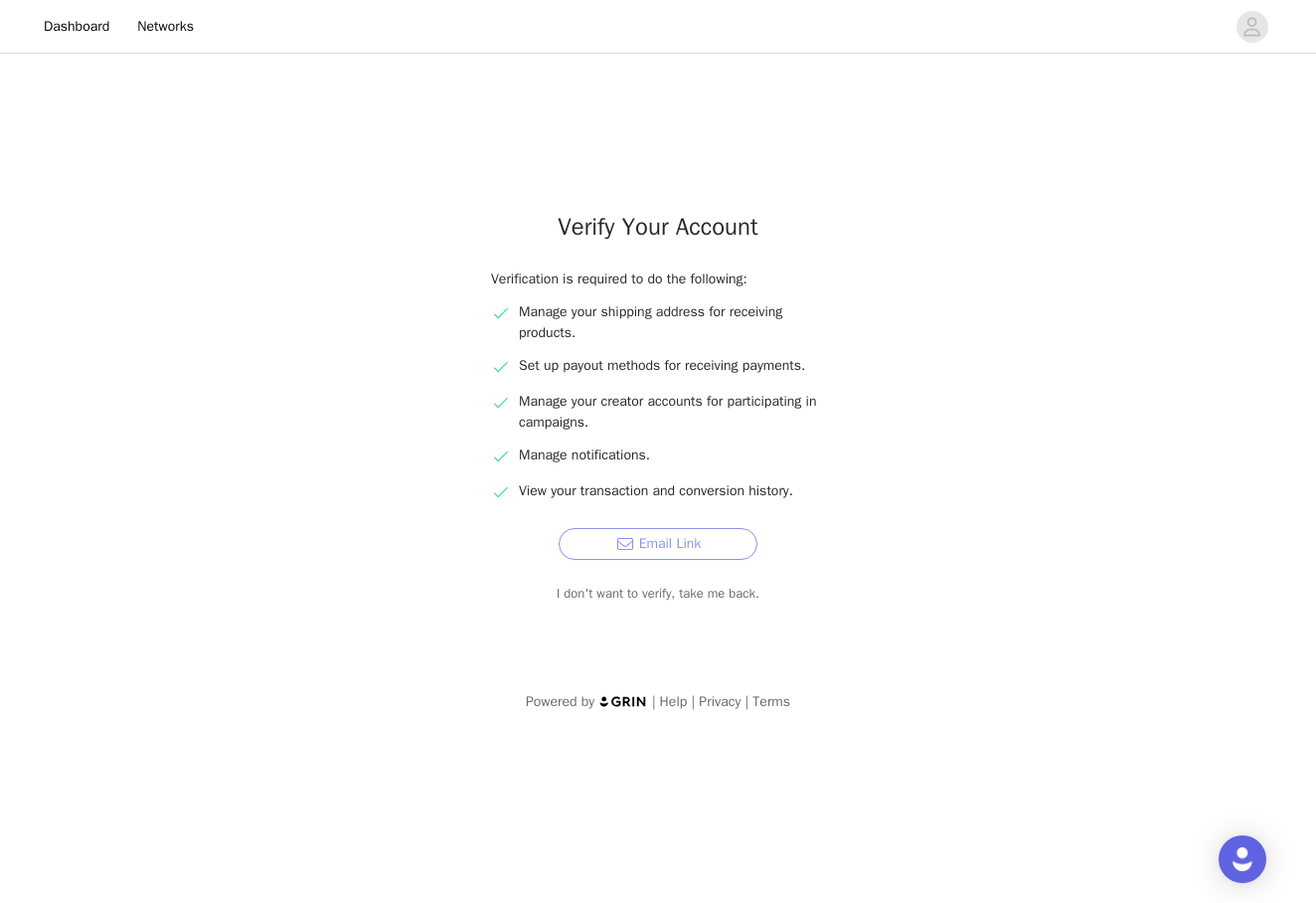 click on "Email Link" at bounding box center [658, 544] 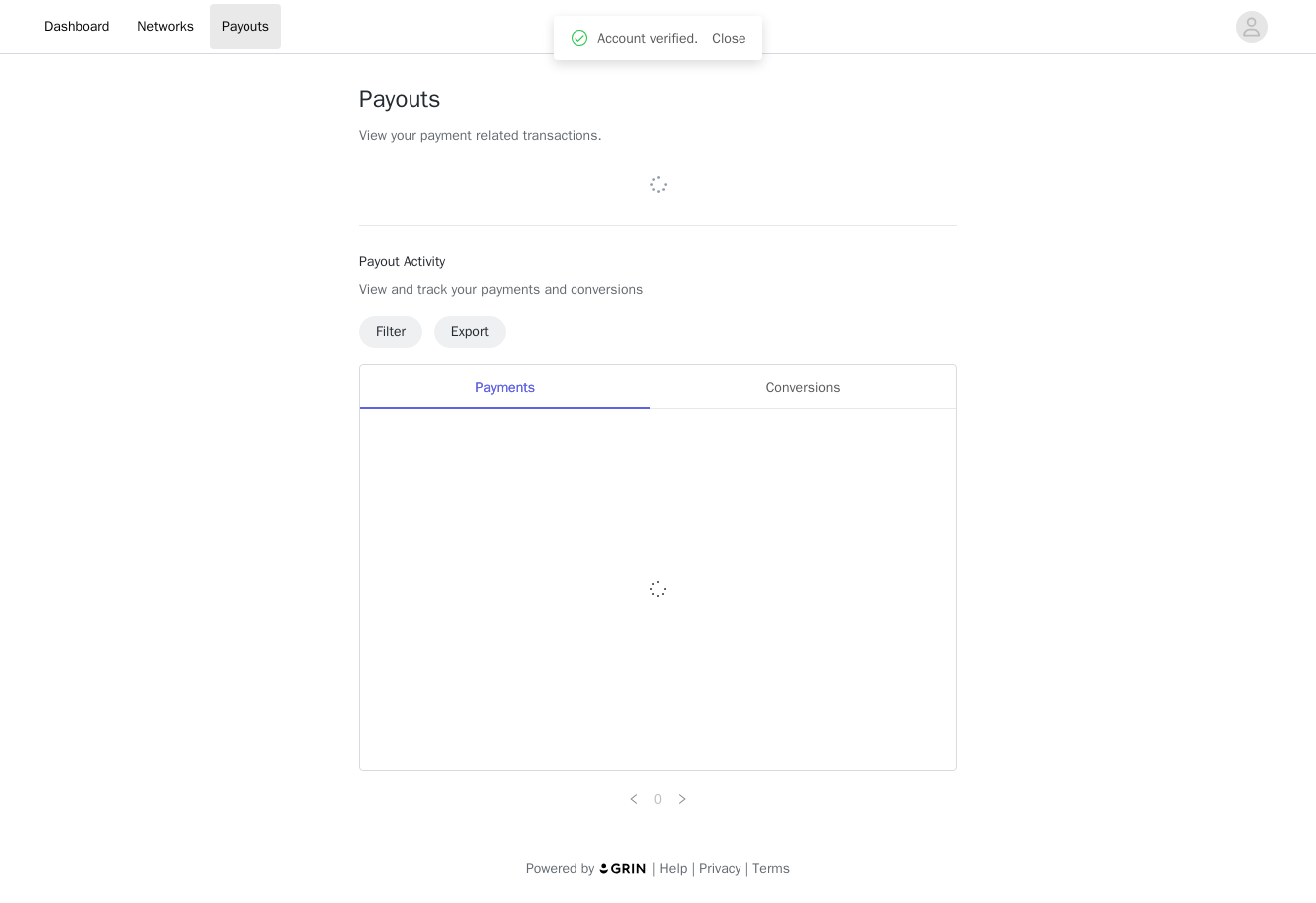 scroll, scrollTop: 0, scrollLeft: 0, axis: both 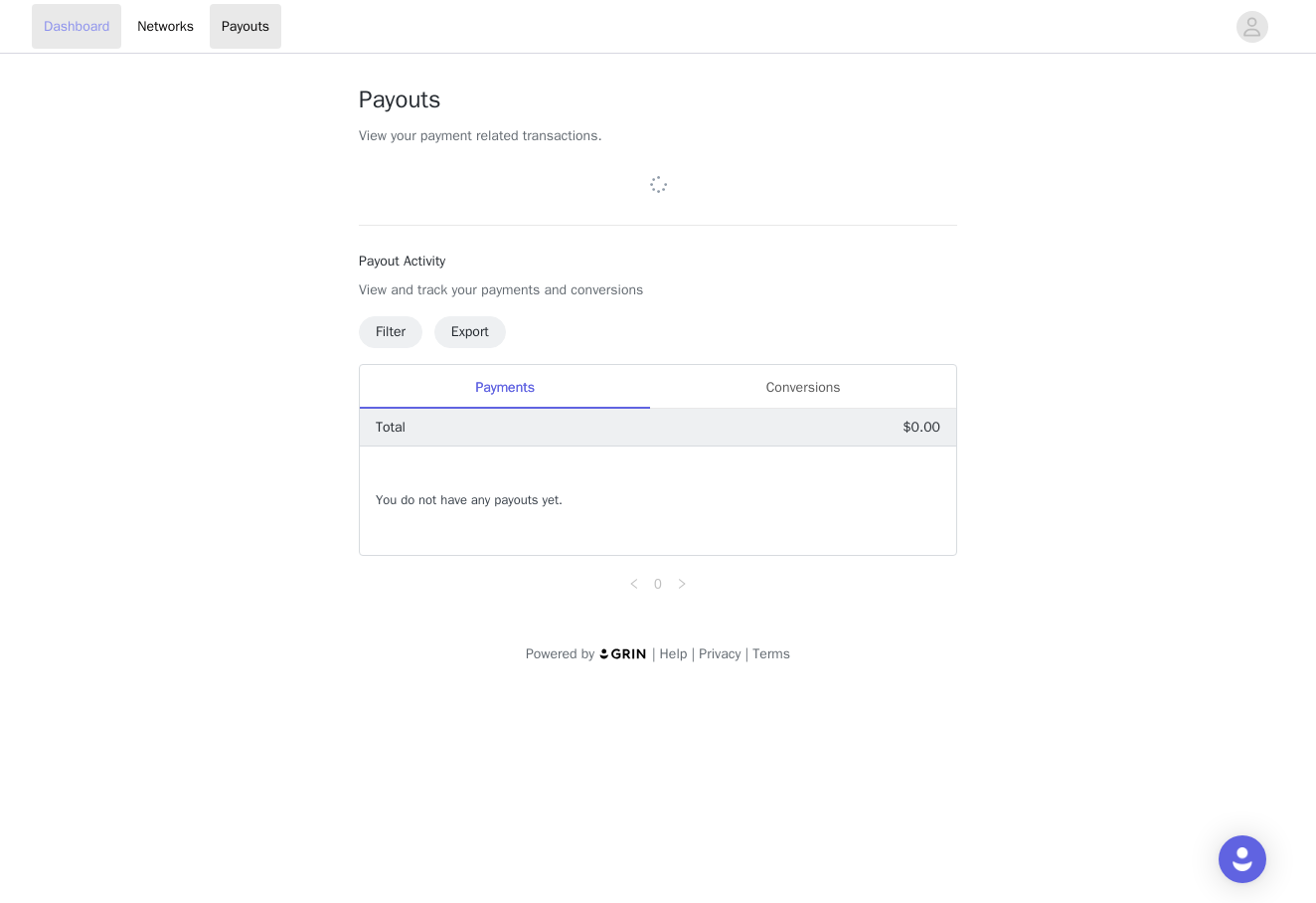 click on "Dashboard" at bounding box center [77, 26] 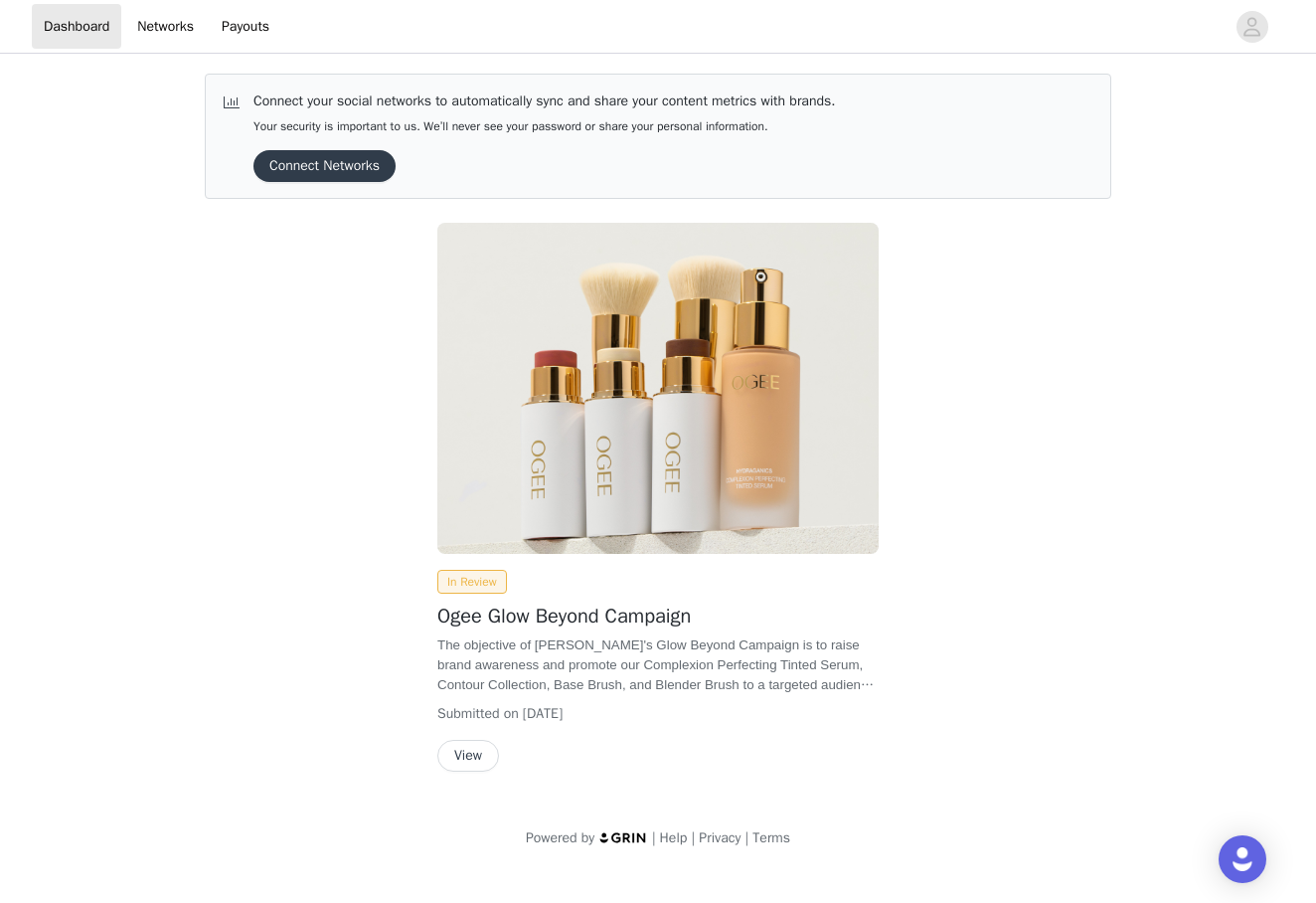scroll, scrollTop: 0, scrollLeft: 0, axis: both 